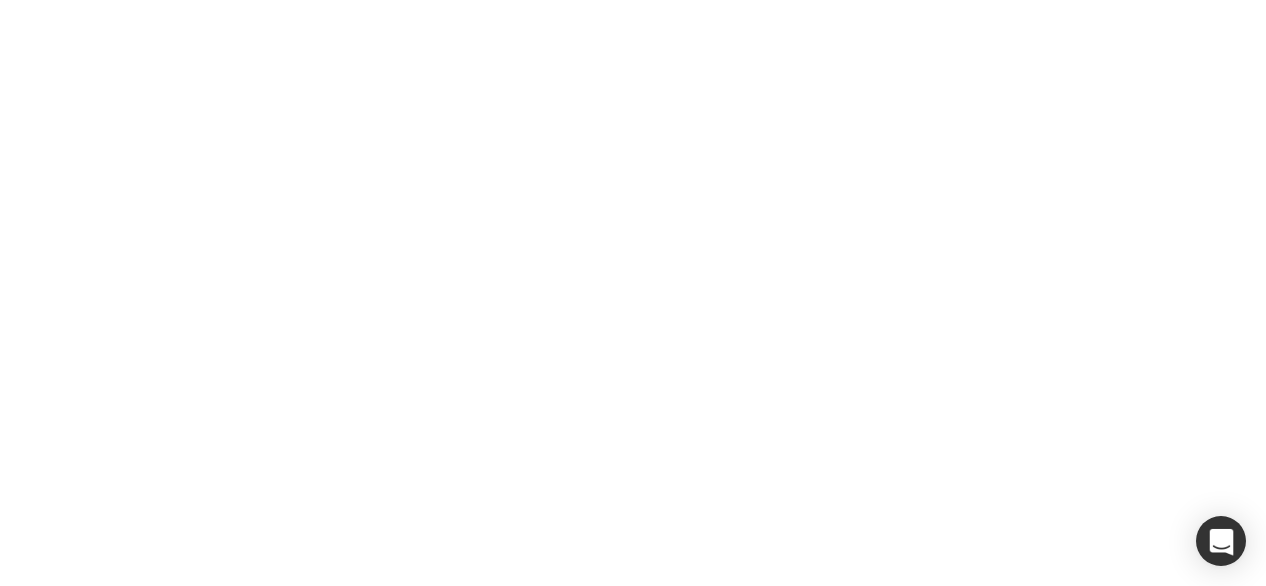 scroll, scrollTop: 0, scrollLeft: 0, axis: both 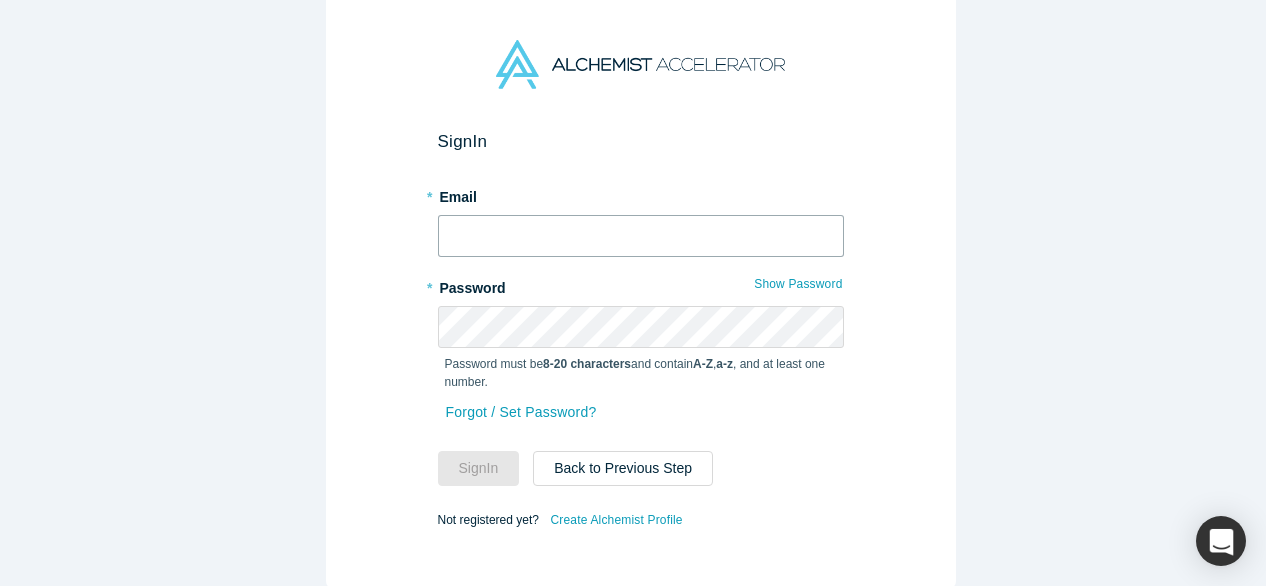 type on "[EMAIL]" 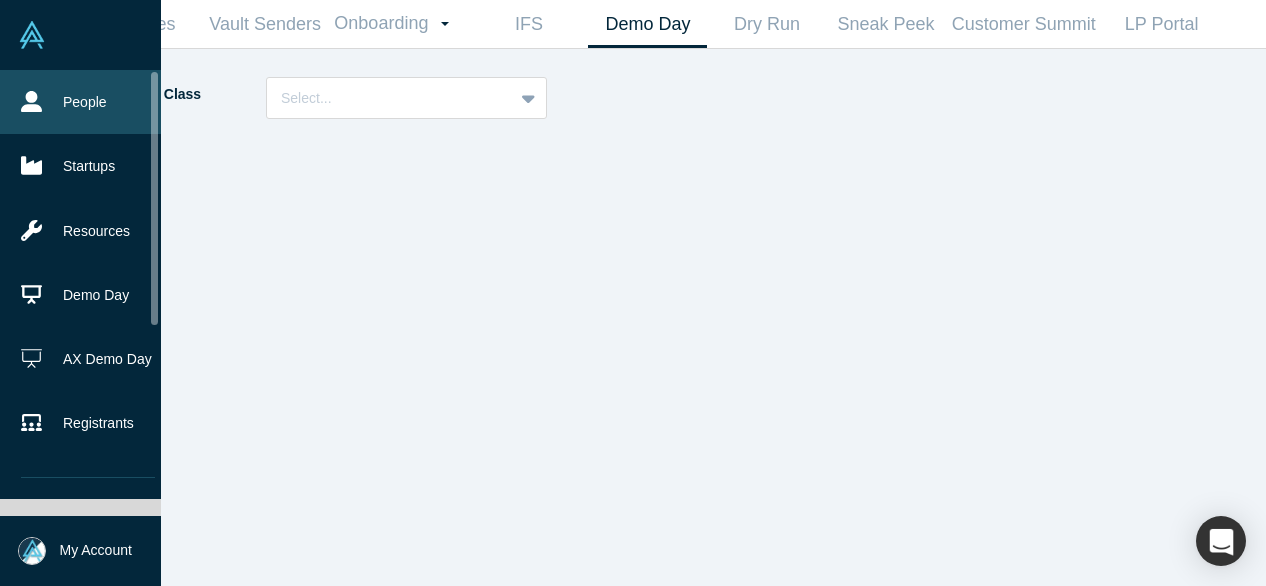 click on "People" at bounding box center (88, 102) 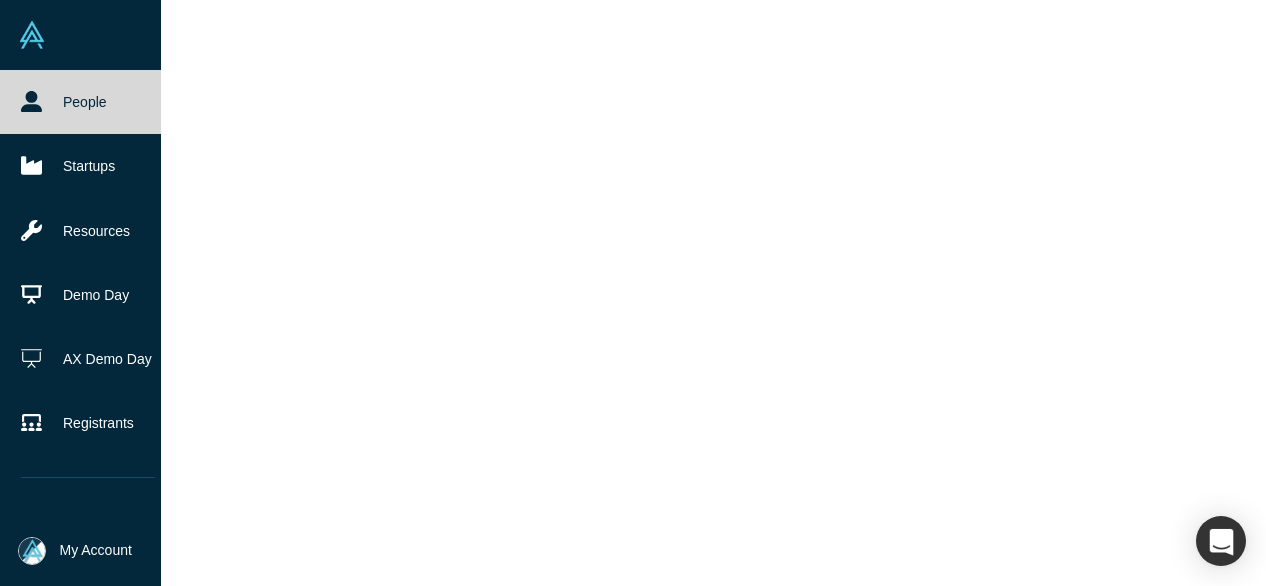 click on "People" at bounding box center (88, 102) 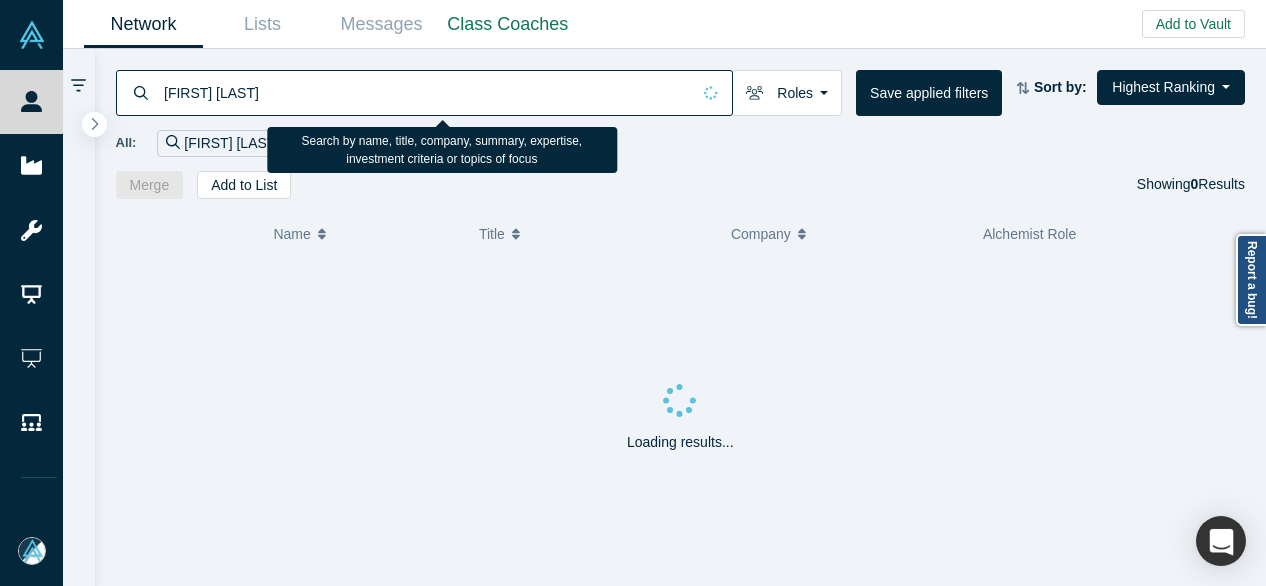 scroll, scrollTop: 0, scrollLeft: 0, axis: both 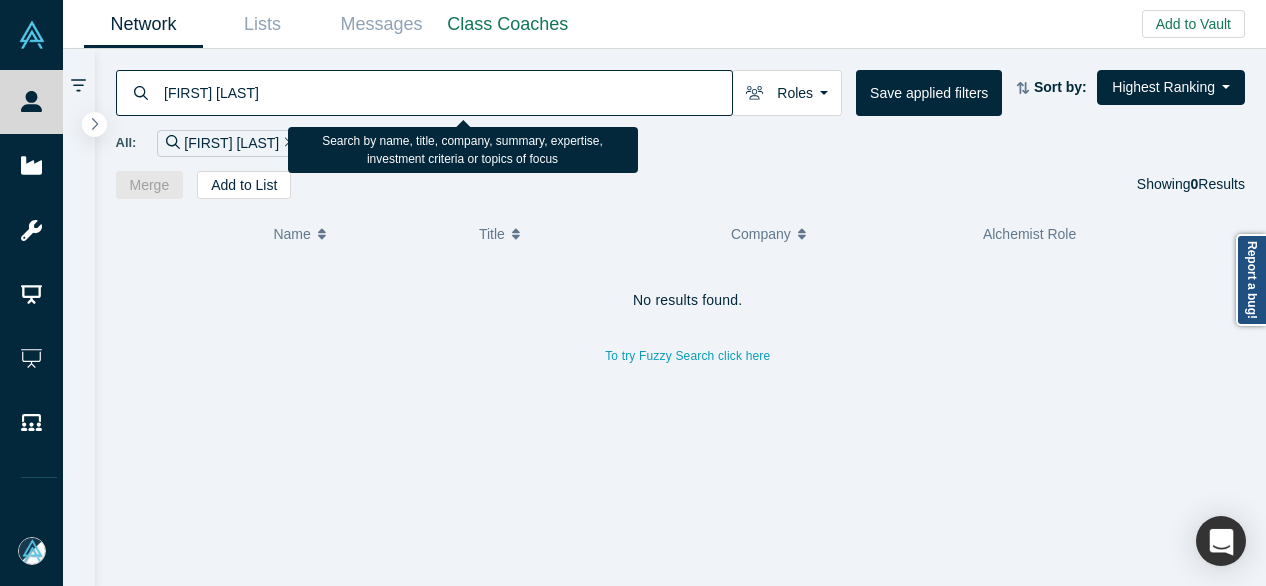 click on "[FIRST] [LAST]" at bounding box center [447, 92] 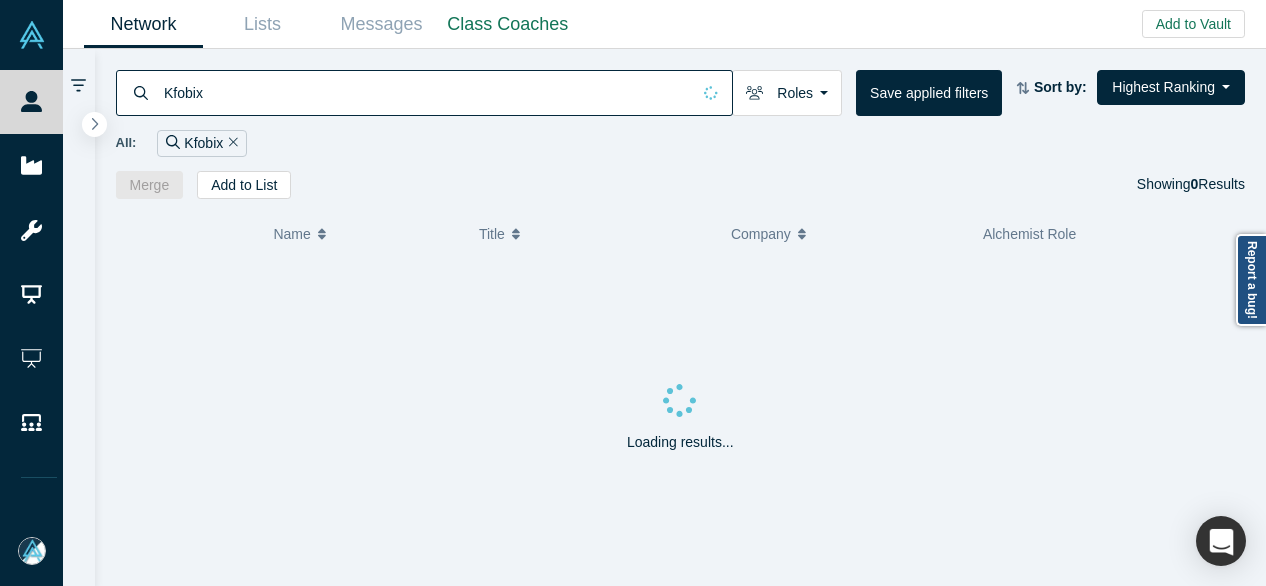 type on "Kfobix" 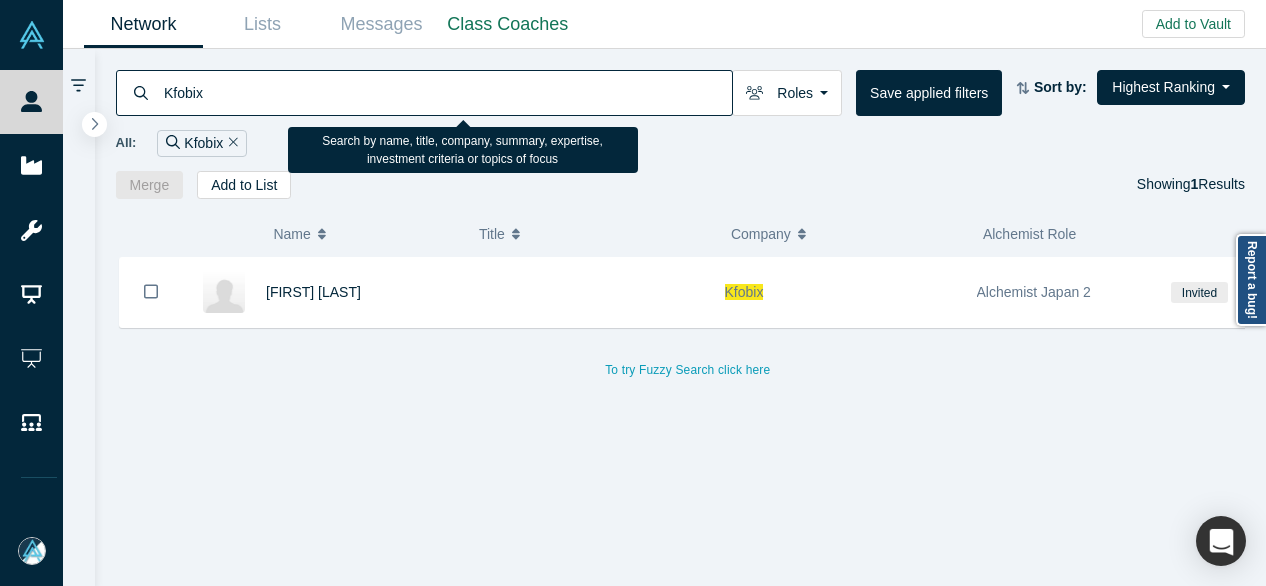 click on "[FIRST] [LAST]" at bounding box center (313, 292) 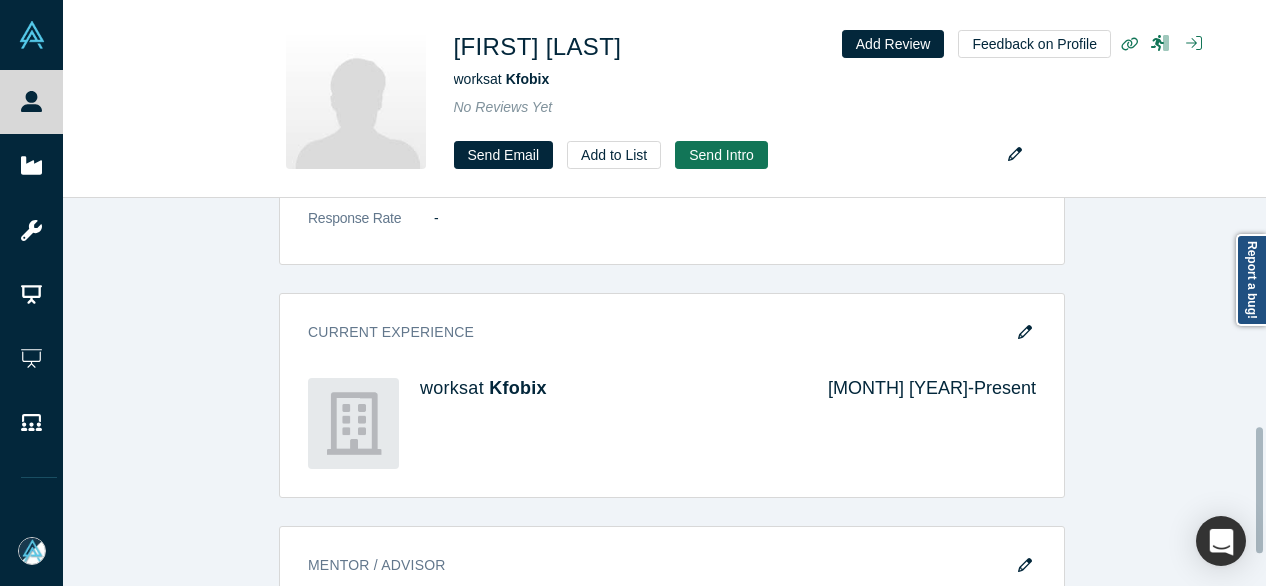 scroll, scrollTop: 700, scrollLeft: 0, axis: vertical 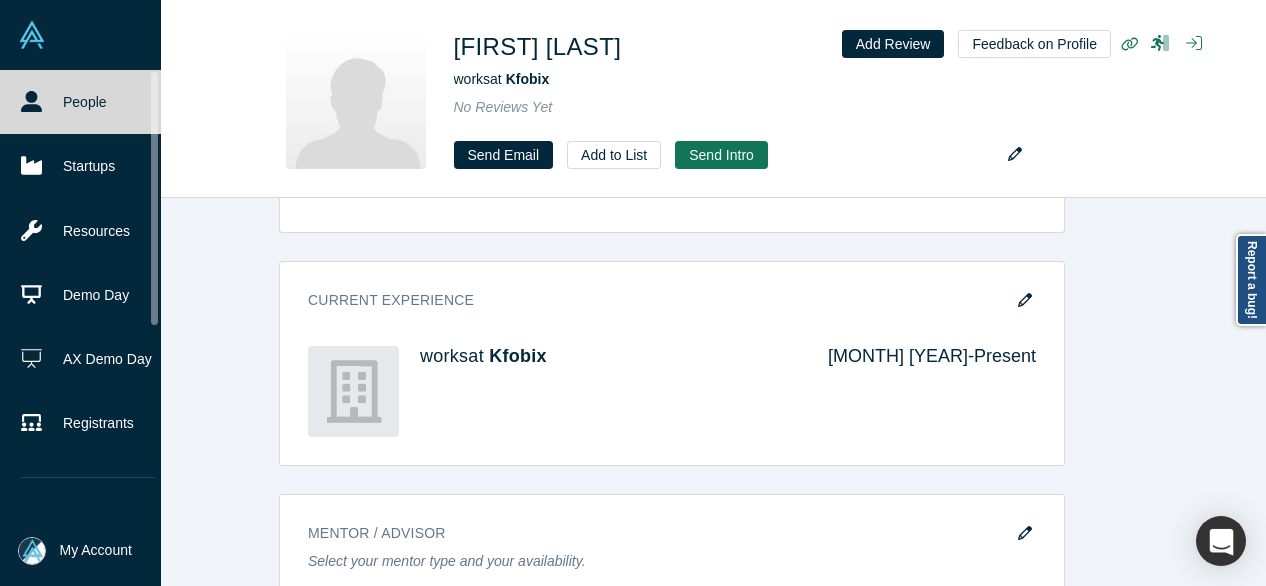 click on "People" at bounding box center (88, 102) 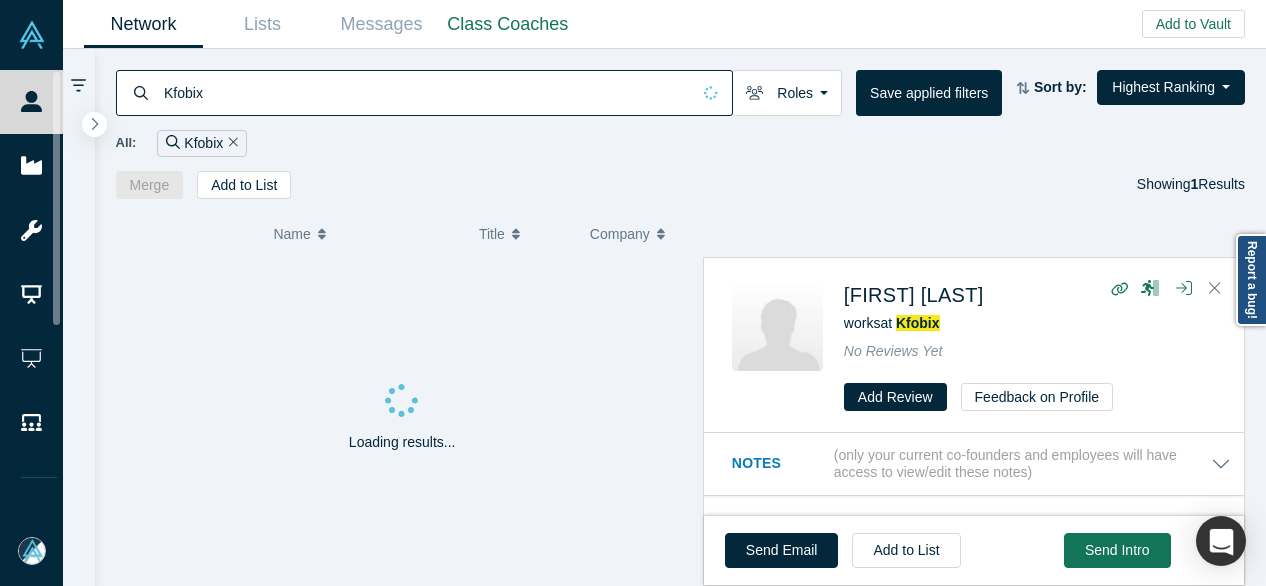 drag, startPoint x: 251, startPoint y: 83, endPoint x: 125, endPoint y: 97, distance: 126.77539 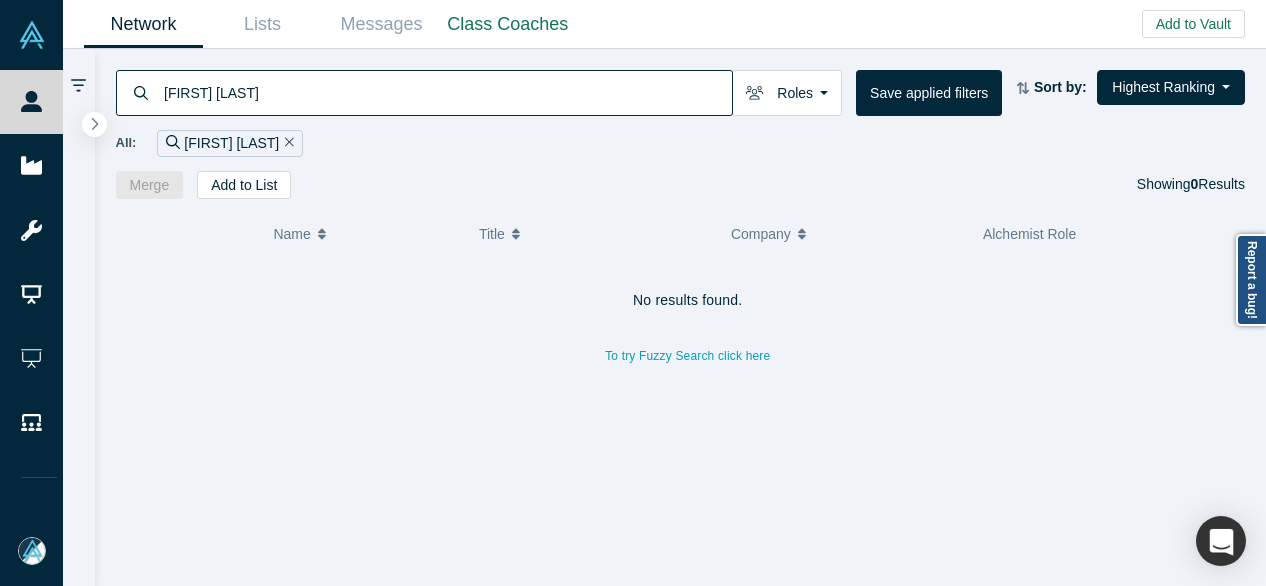 drag, startPoint x: 419, startPoint y: 95, endPoint x: 125, endPoint y: 95, distance: 294 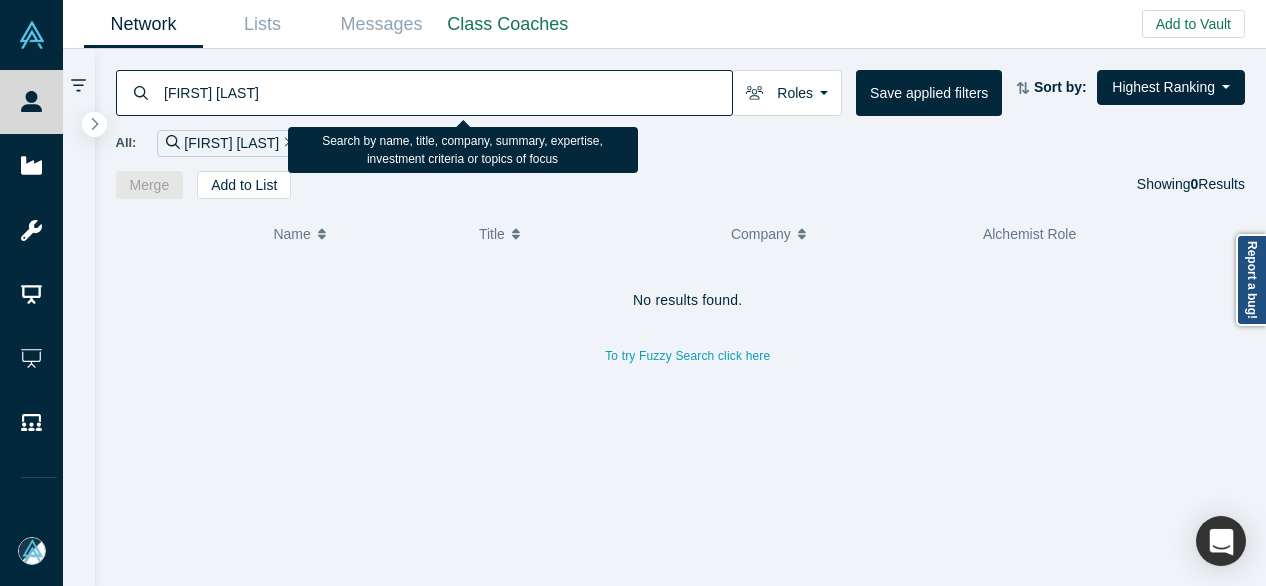 click on "Ashley Meyer" at bounding box center [447, 92] 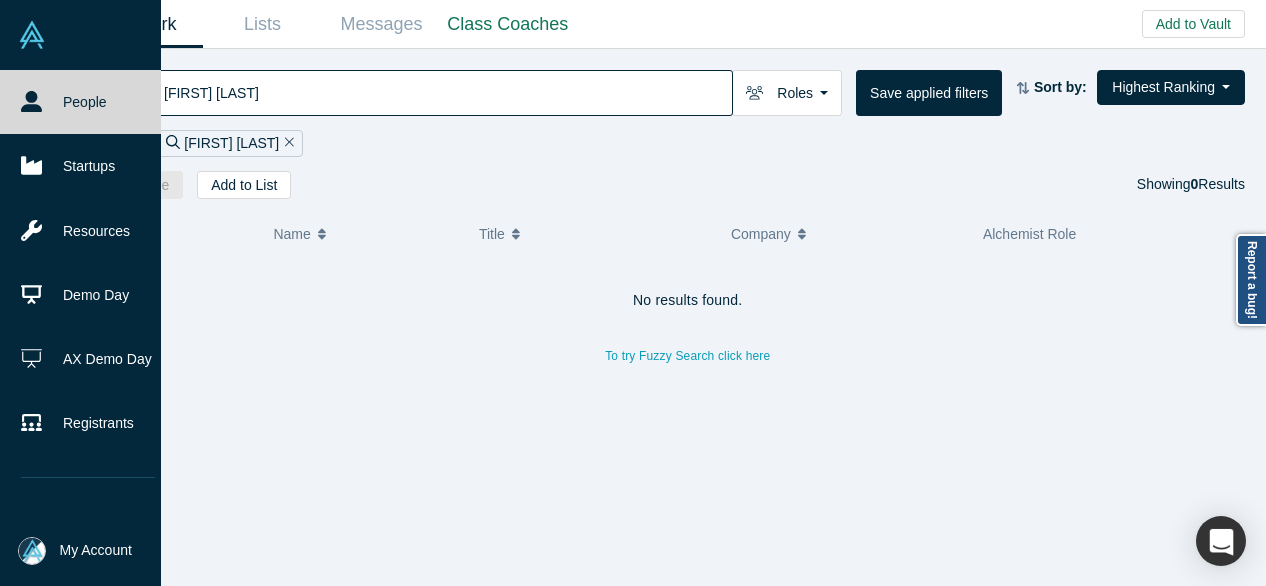 drag, startPoint x: 264, startPoint y: 97, endPoint x: 62, endPoint y: 81, distance: 202.63268 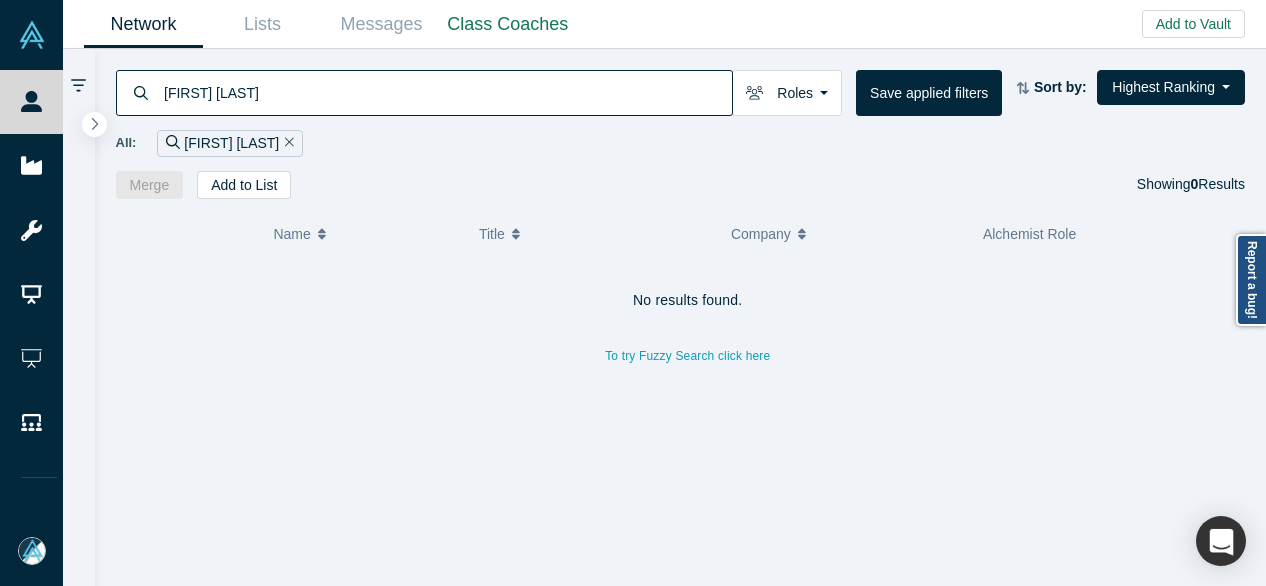 paste on "Doryn Fine" 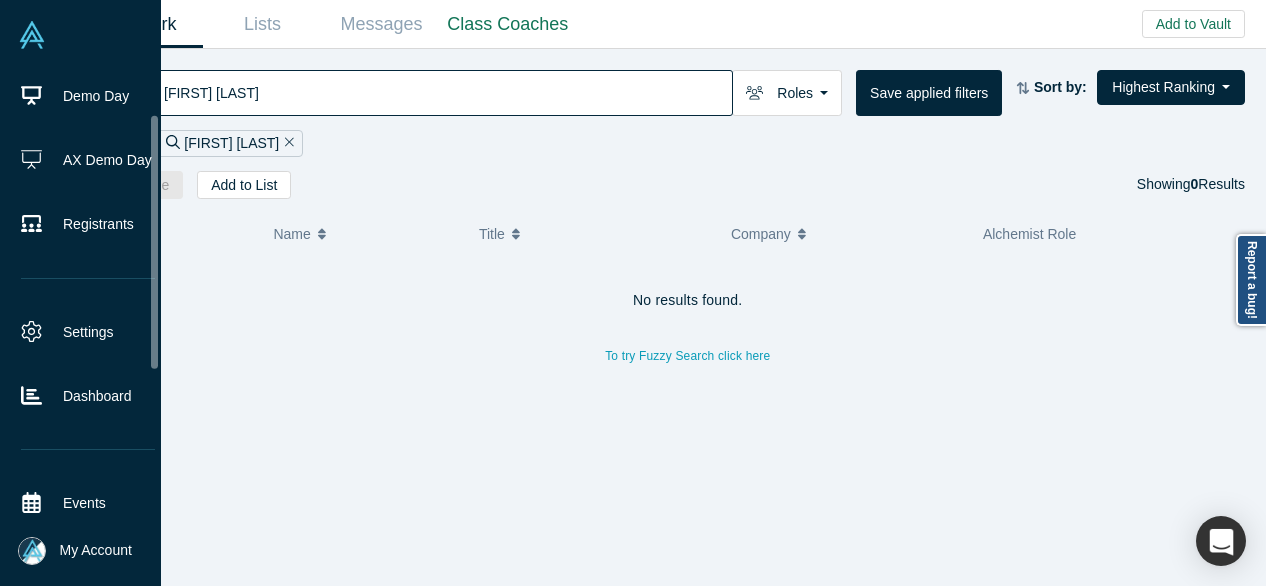 scroll, scrollTop: 200, scrollLeft: 0, axis: vertical 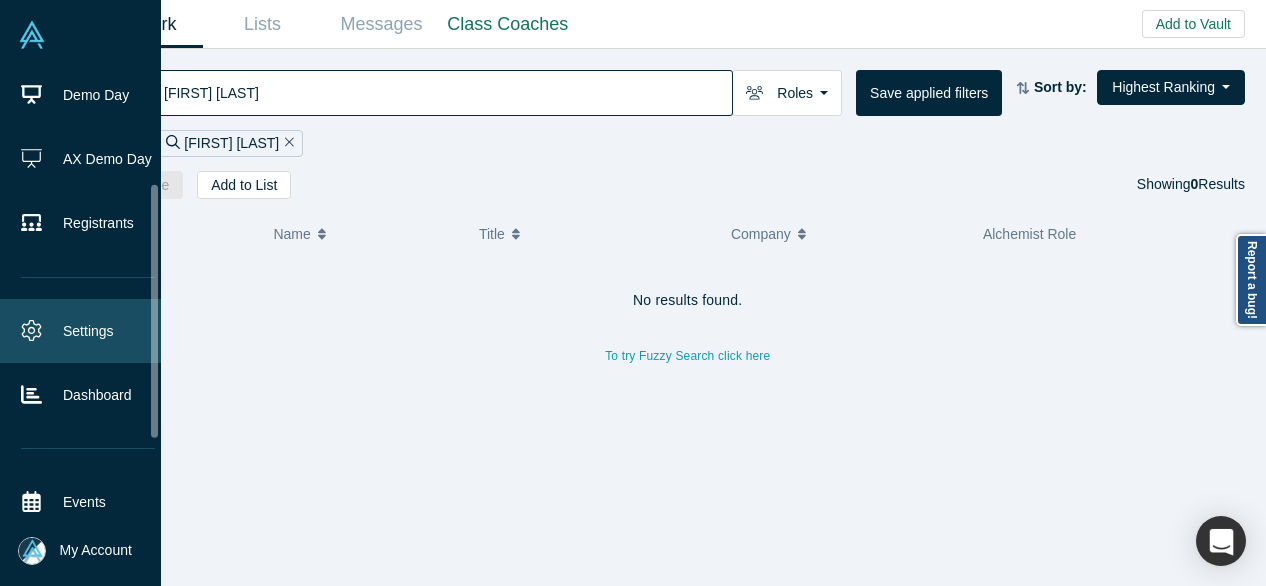 click on "Settings" at bounding box center (88, 331) 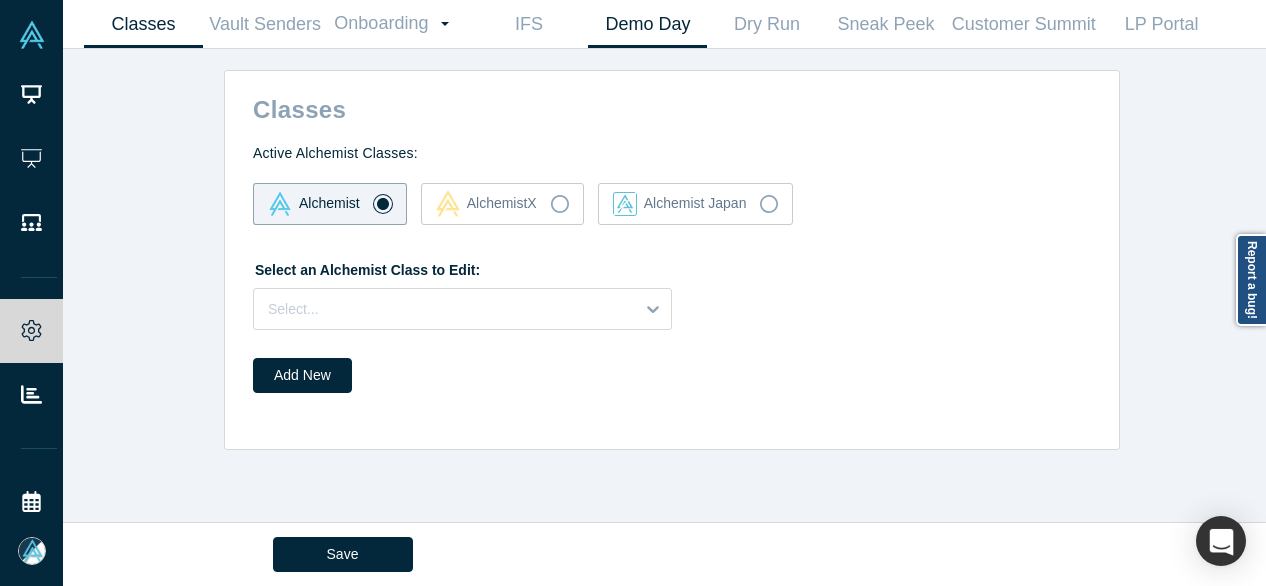 click on "Demo Day" at bounding box center (647, 24) 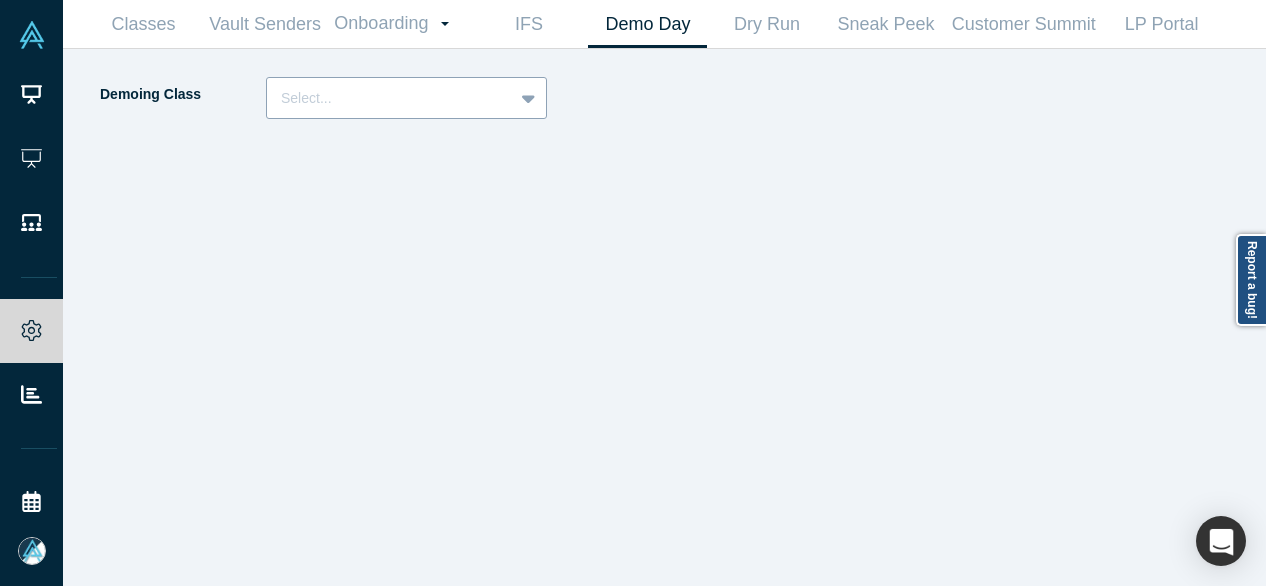 click at bounding box center [390, 98] 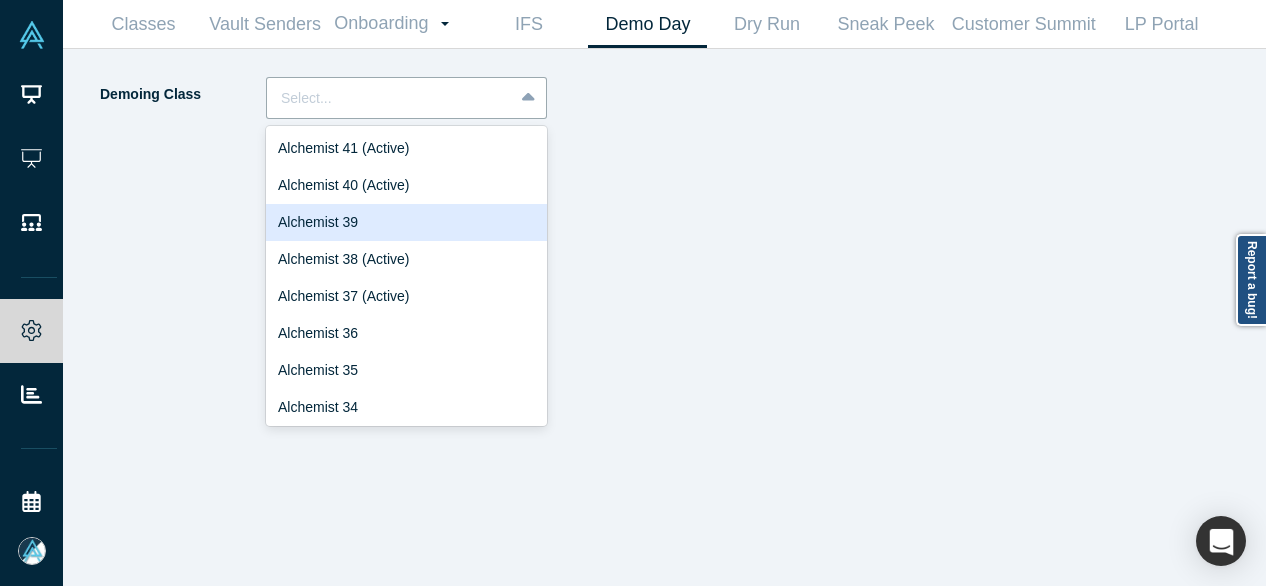 click on "Alchemist 39" at bounding box center (406, 222) 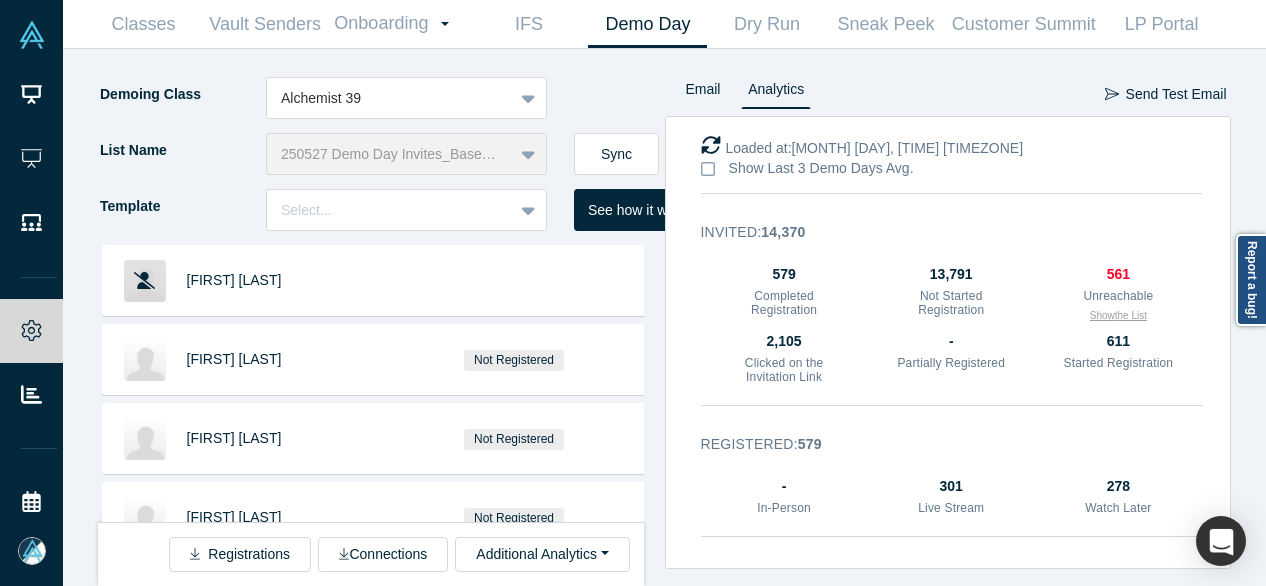 click on "Show  the List" at bounding box center (1118, 315) 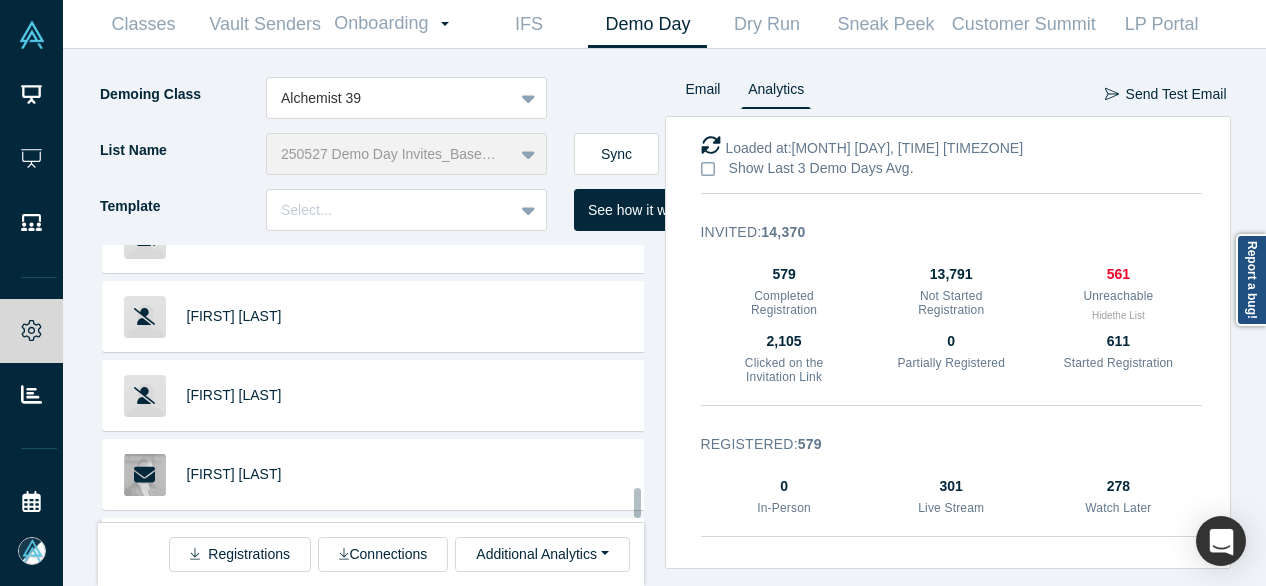 scroll, scrollTop: 21421, scrollLeft: 0, axis: vertical 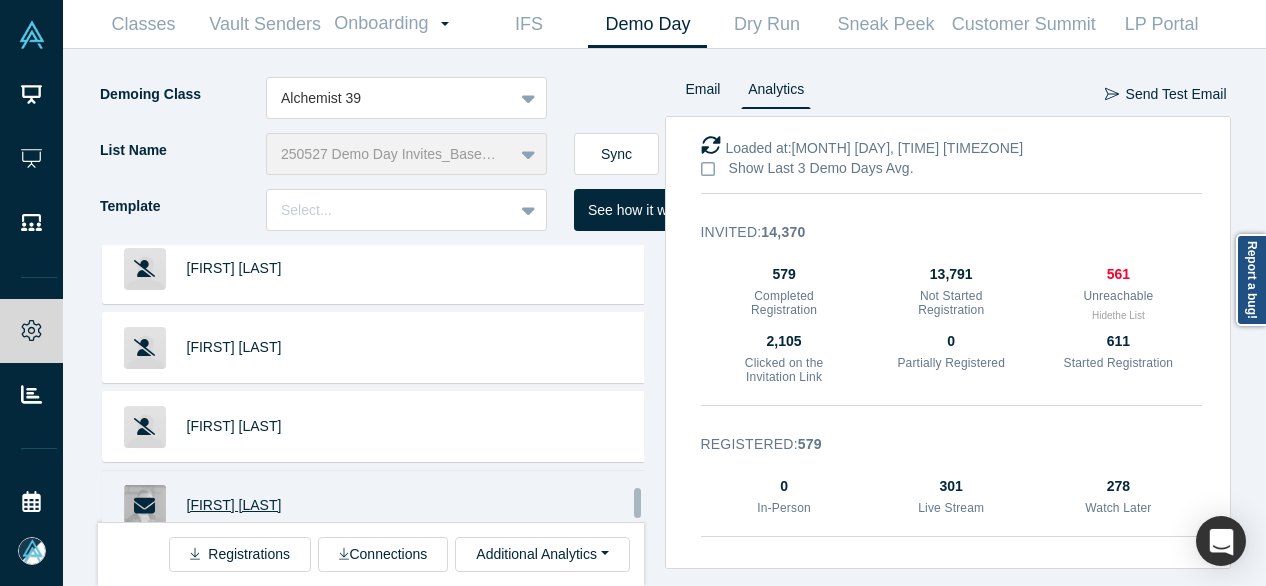 click on "[FIRST] [LAST]" at bounding box center [234, 505] 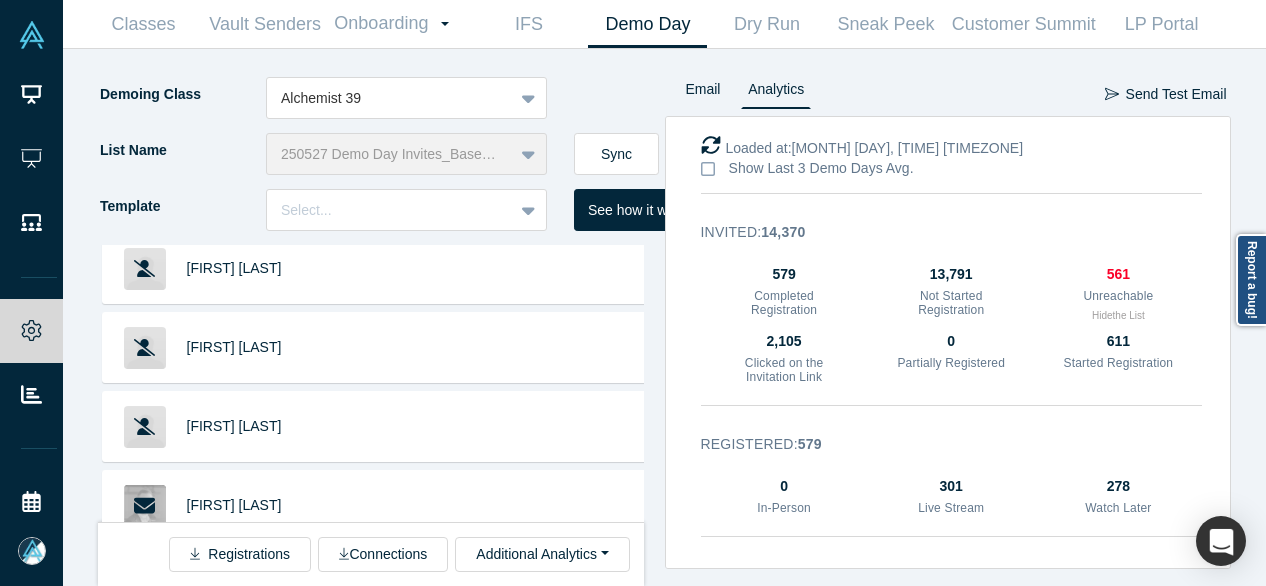 click on "Jenny Friedman" at bounding box center (234, 584) 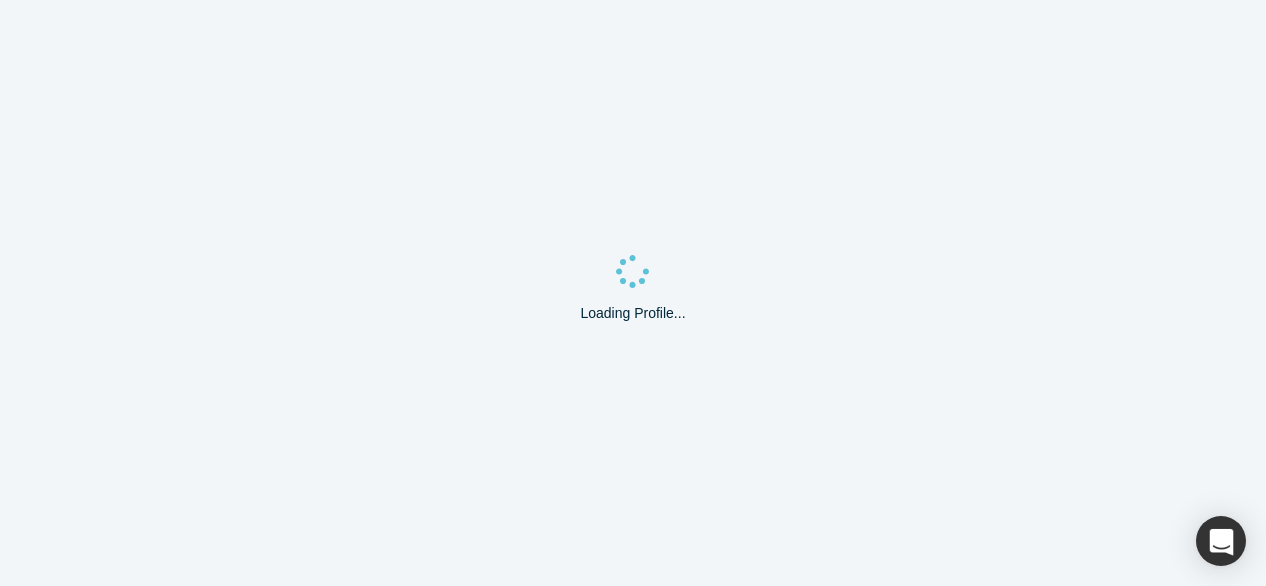 scroll, scrollTop: 0, scrollLeft: 0, axis: both 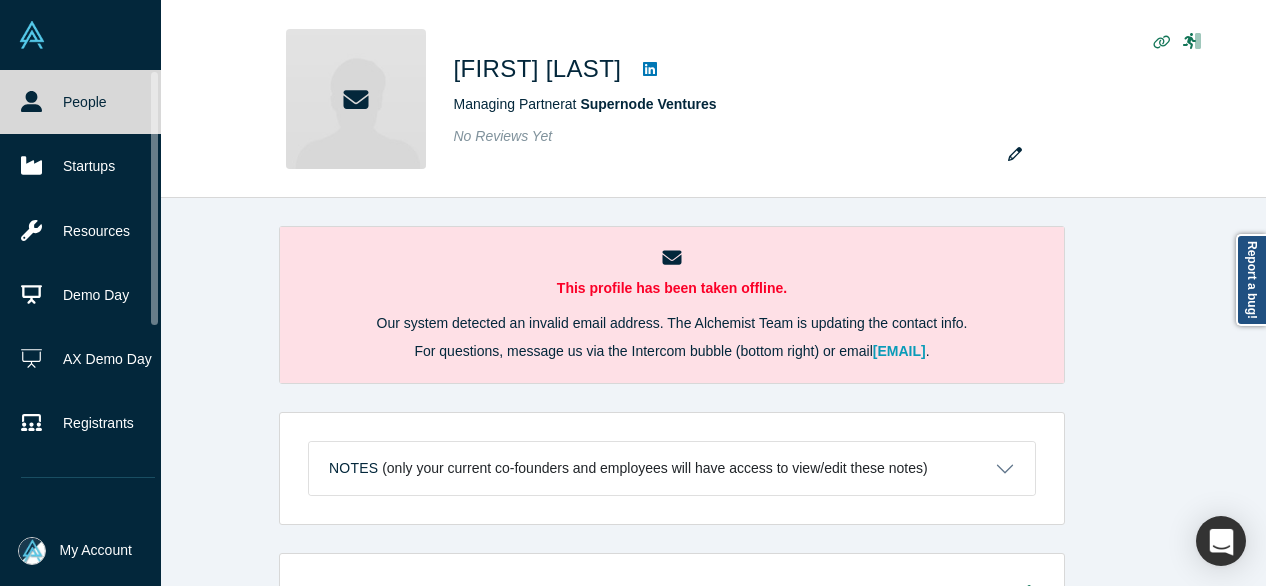 click on "People" at bounding box center [88, 102] 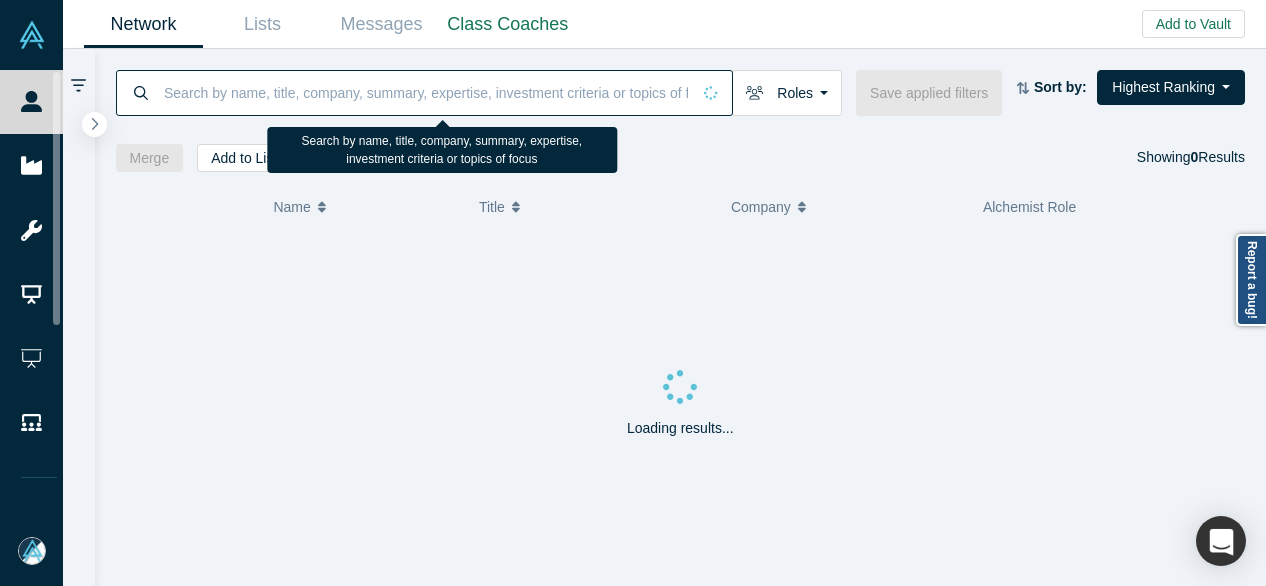 click at bounding box center [426, 92] 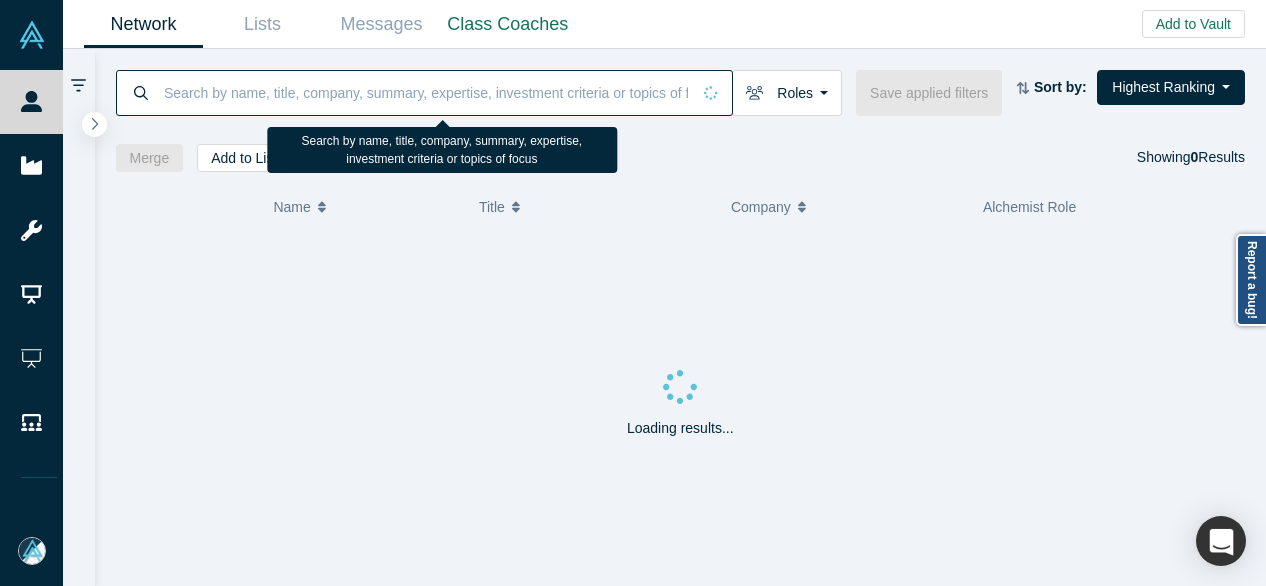 paste on "[FIRST] [LAST]" 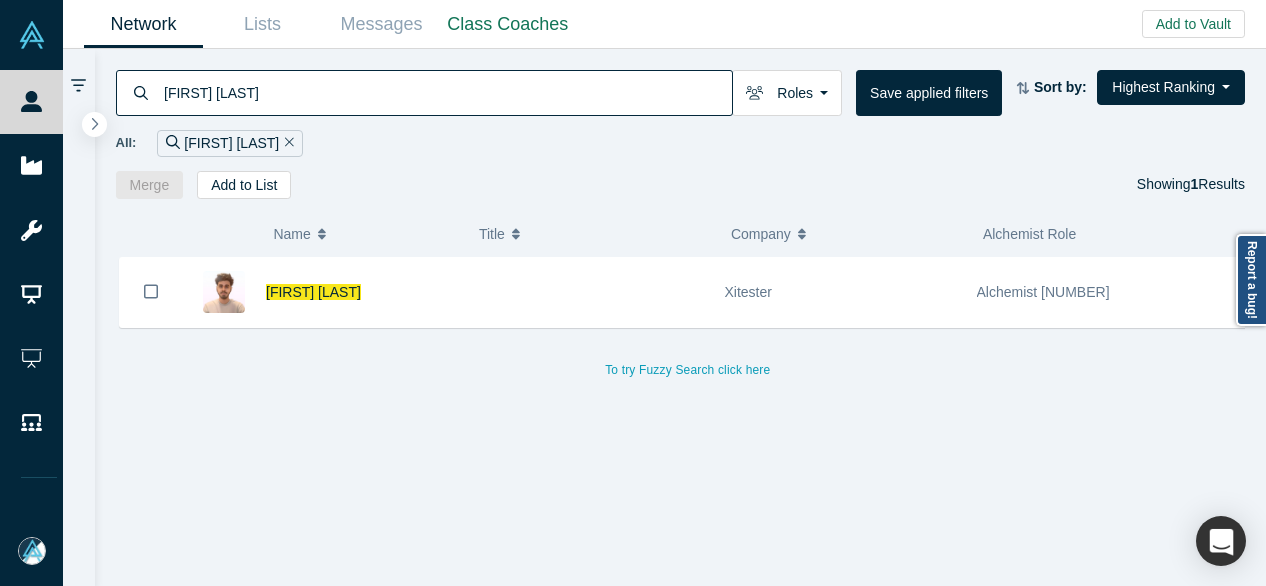 type on "[FIRST] [LAST]" 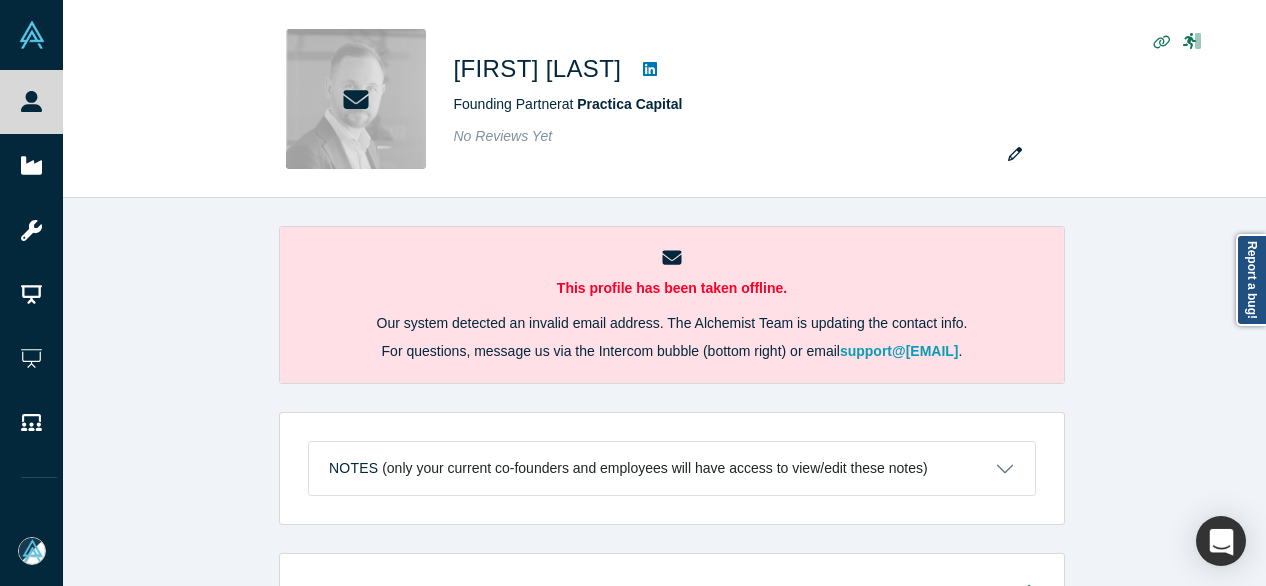 scroll, scrollTop: 0, scrollLeft: 0, axis: both 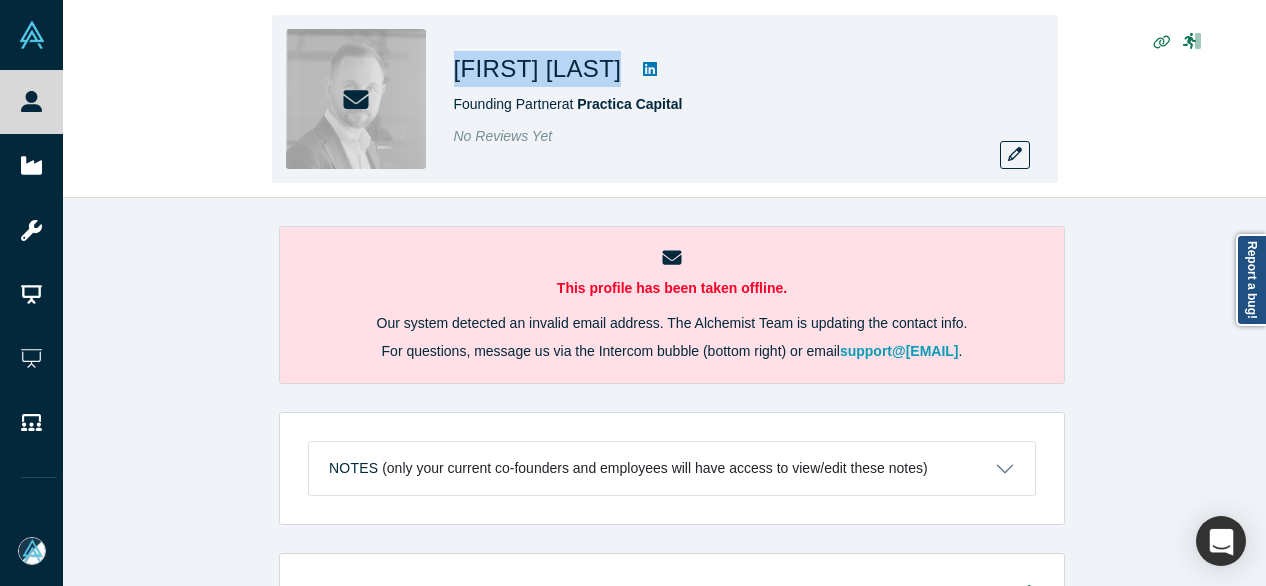drag, startPoint x: 451, startPoint y: 75, endPoint x: 647, endPoint y: 84, distance: 196.20653 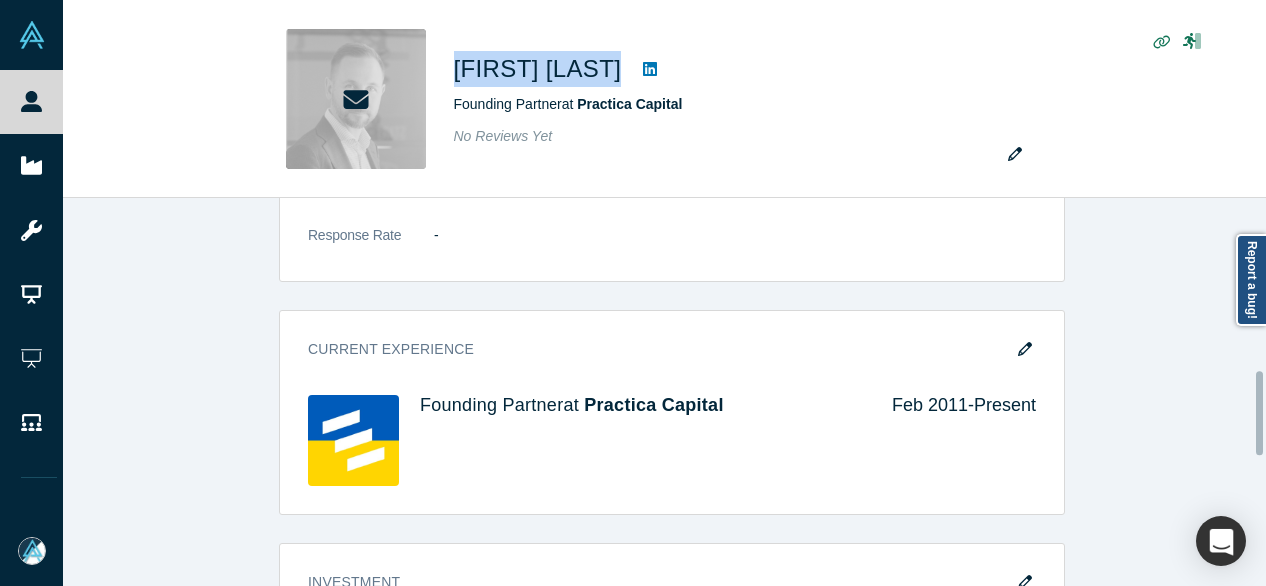 scroll, scrollTop: 900, scrollLeft: 0, axis: vertical 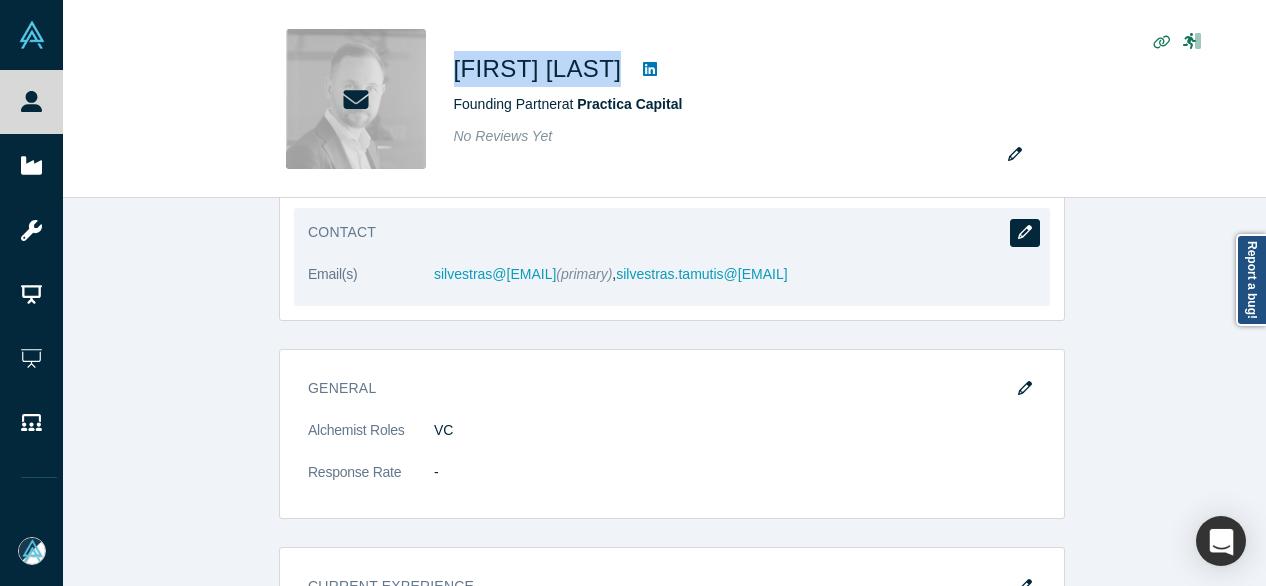 click at bounding box center (1025, 233) 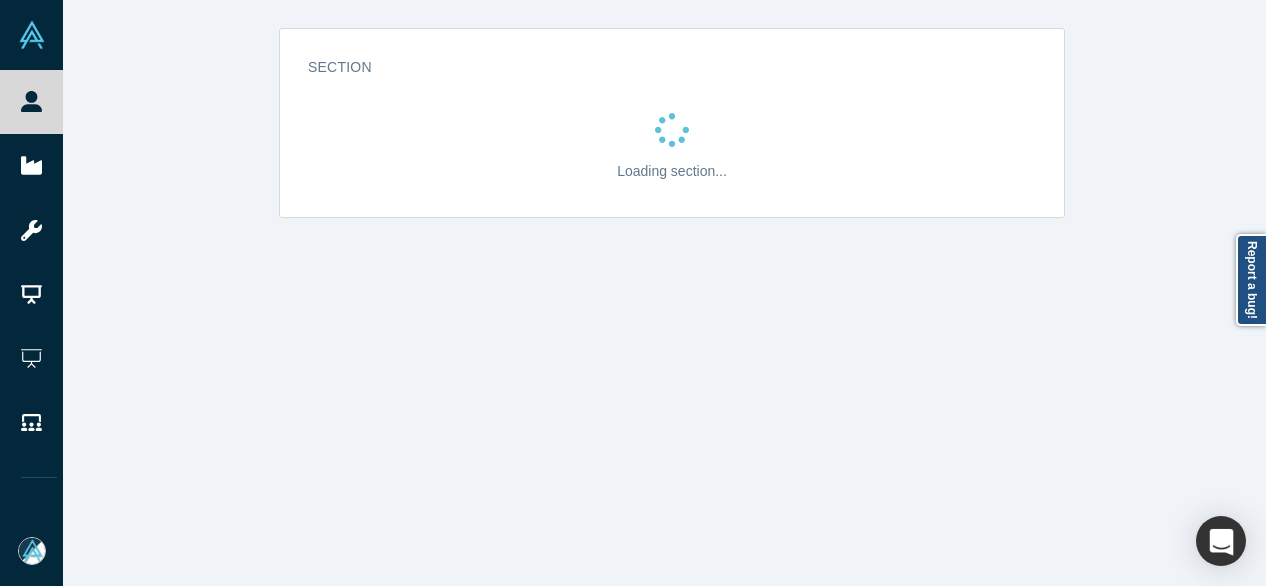 scroll, scrollTop: 0, scrollLeft: 0, axis: both 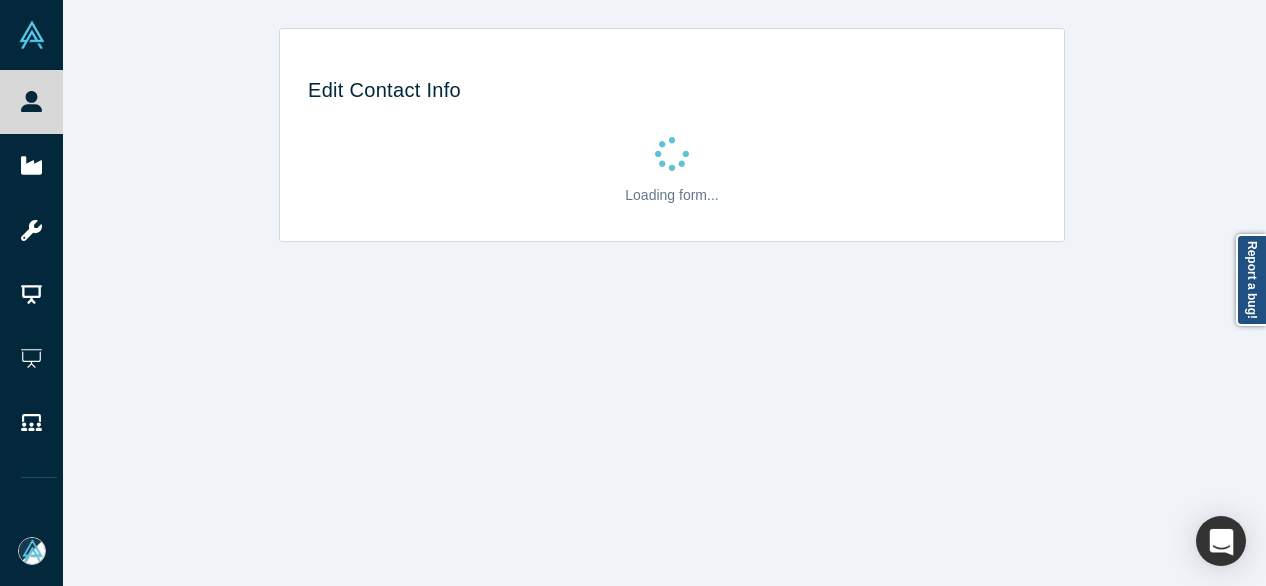 select on "US" 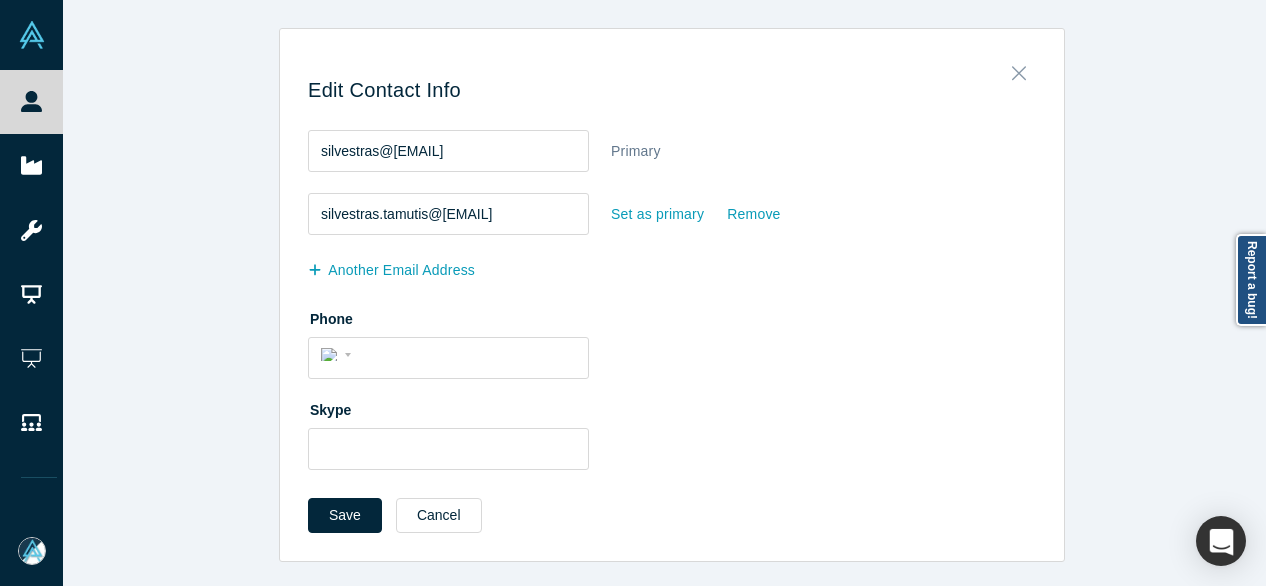 click at bounding box center [1019, 68] 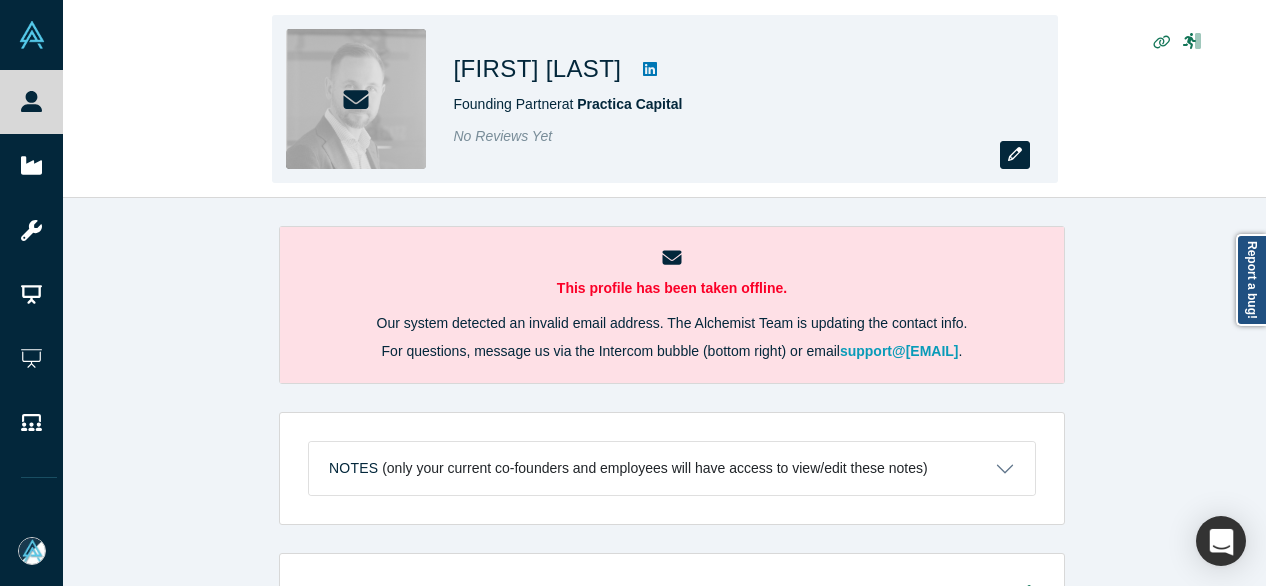 click 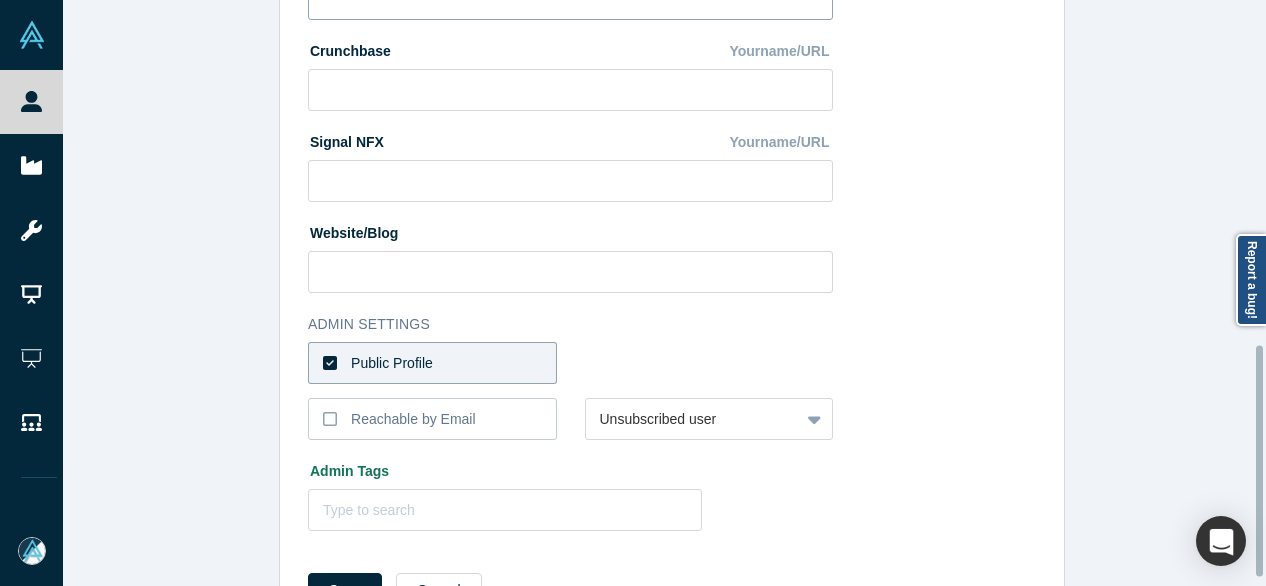 scroll, scrollTop: 896, scrollLeft: 0, axis: vertical 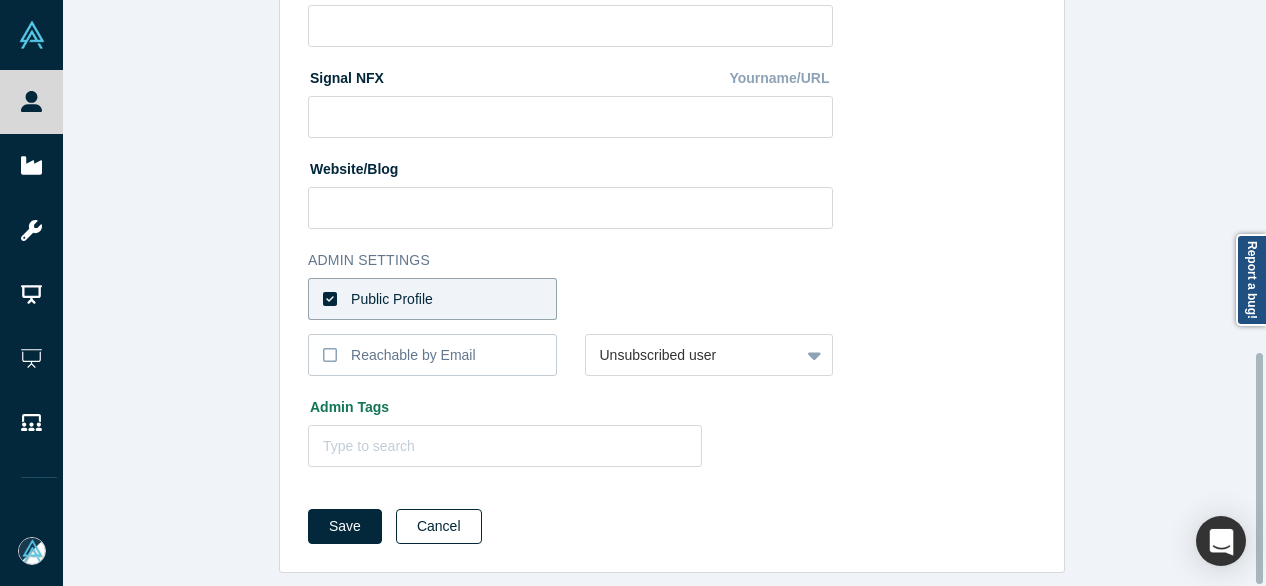 click on "Cancel" at bounding box center (439, 526) 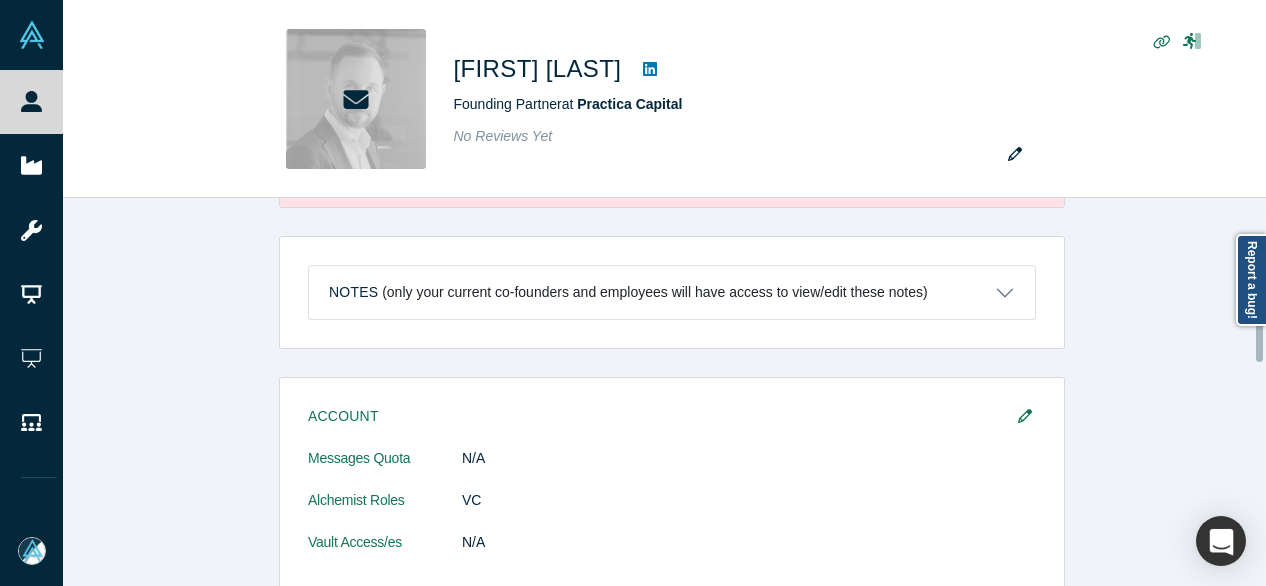 scroll, scrollTop: 400, scrollLeft: 0, axis: vertical 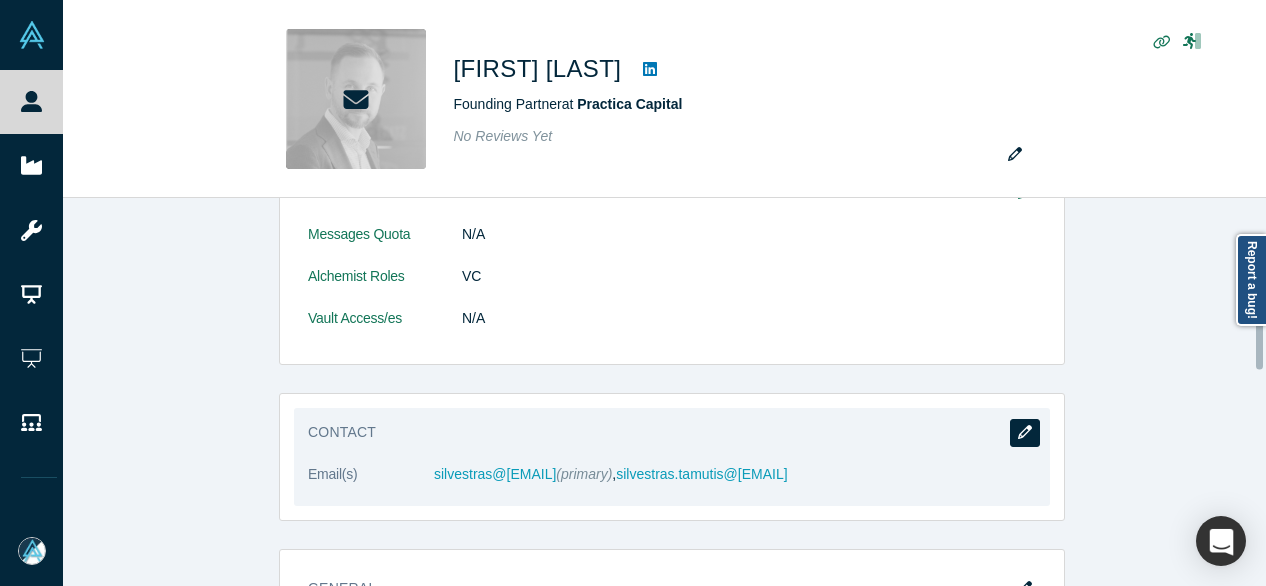 click 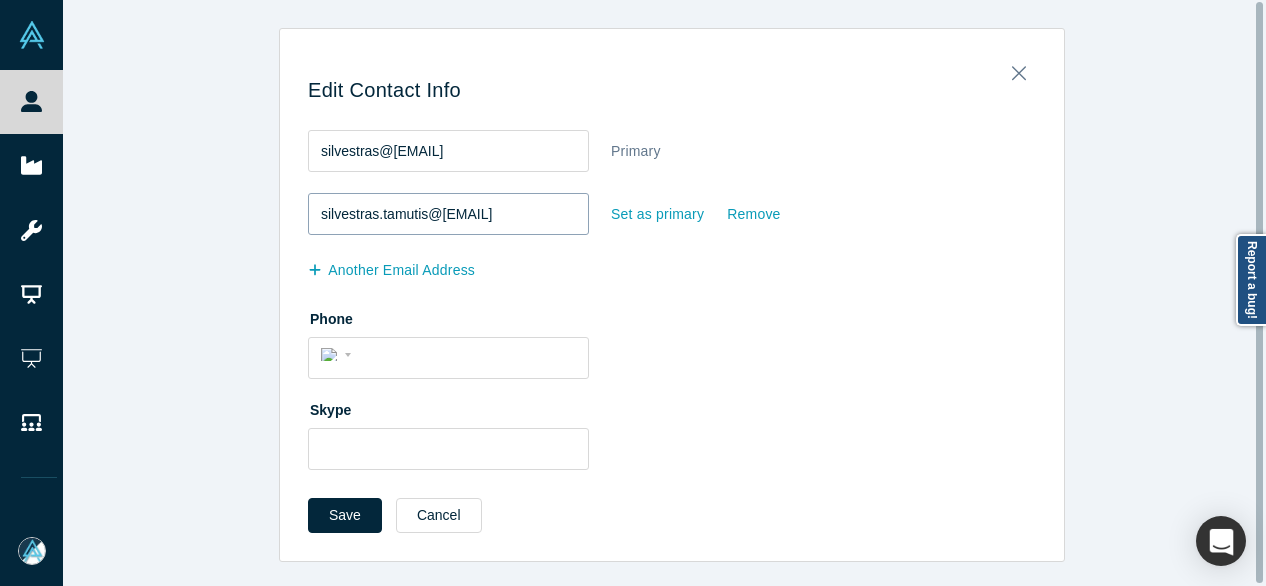 scroll, scrollTop: 0, scrollLeft: 0, axis: both 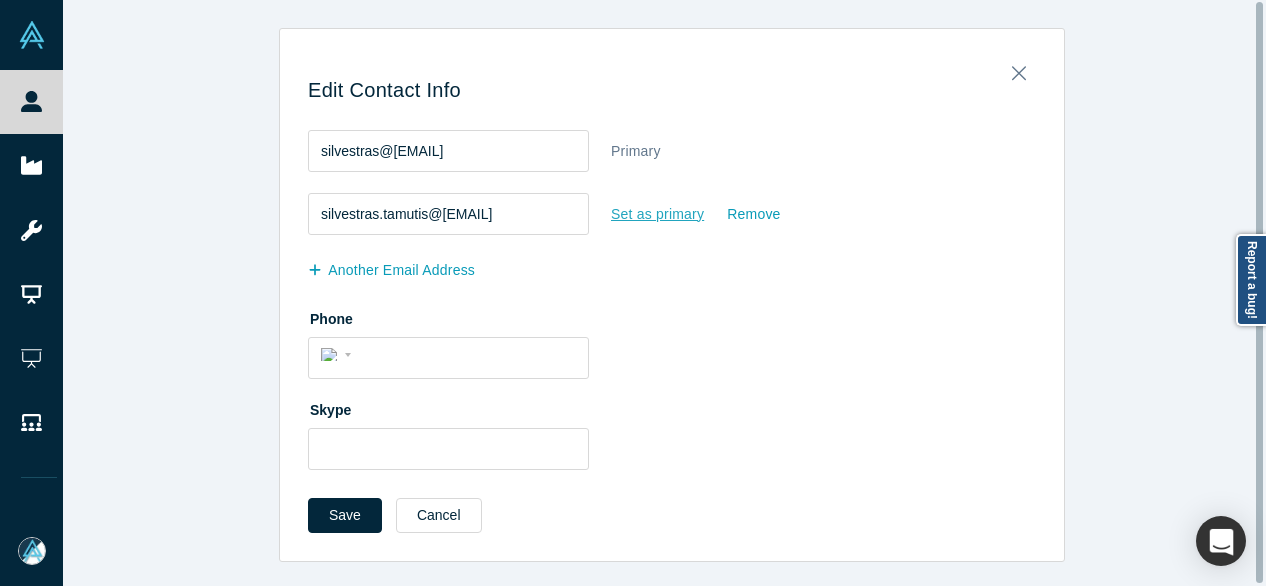 click on "Set as primary" at bounding box center [657, 214] 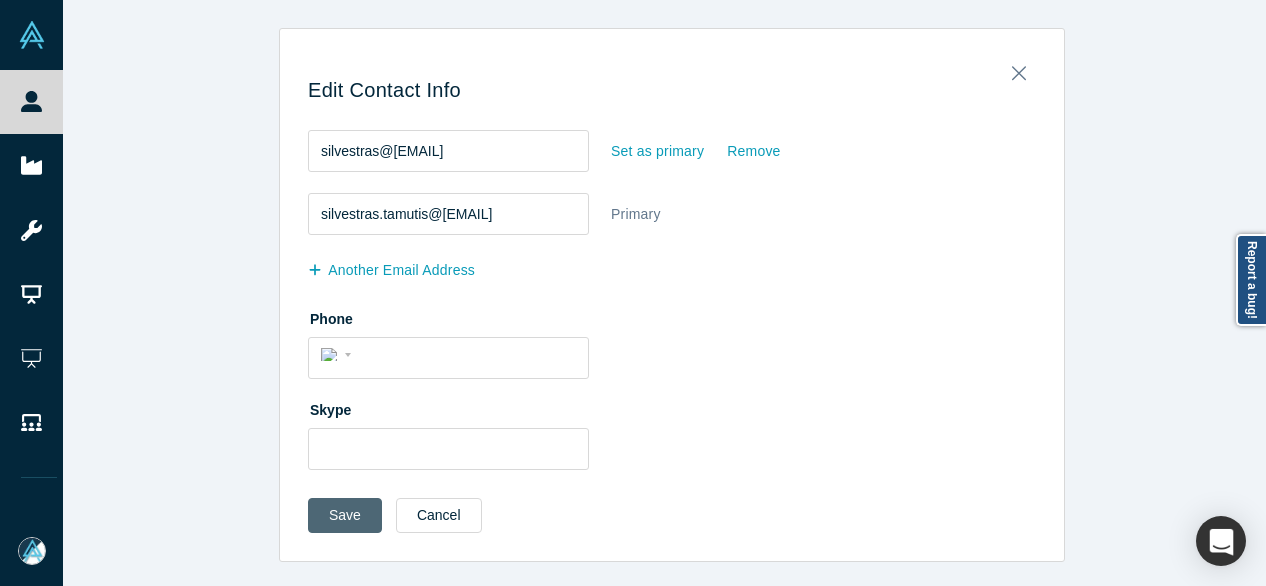click on "Save" at bounding box center [345, 515] 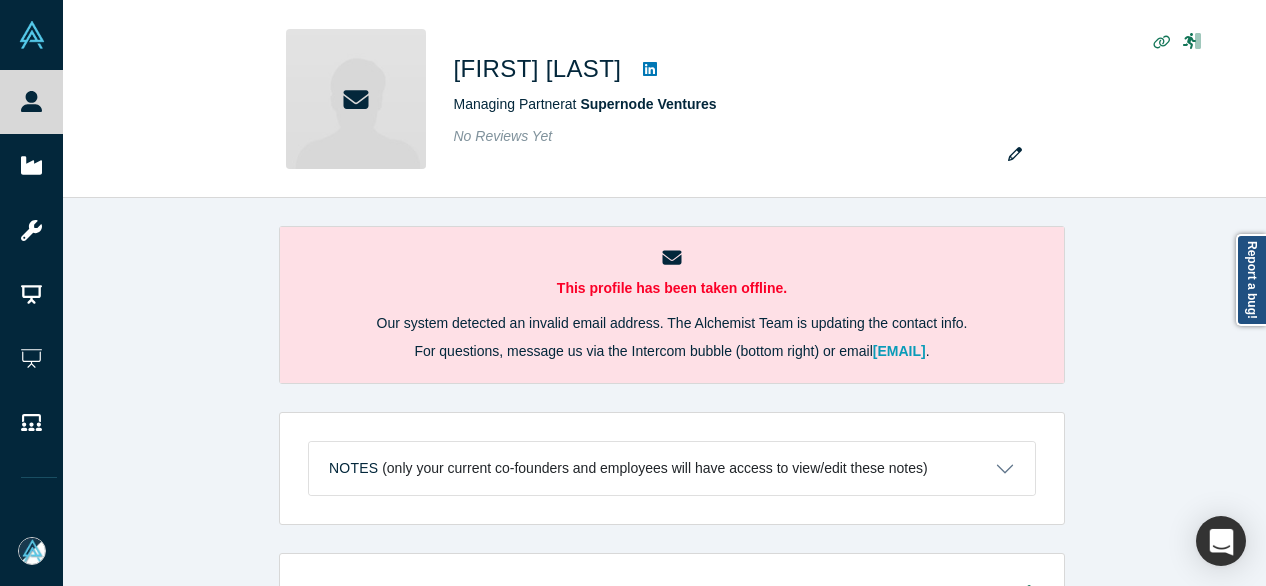 scroll, scrollTop: 0, scrollLeft: 0, axis: both 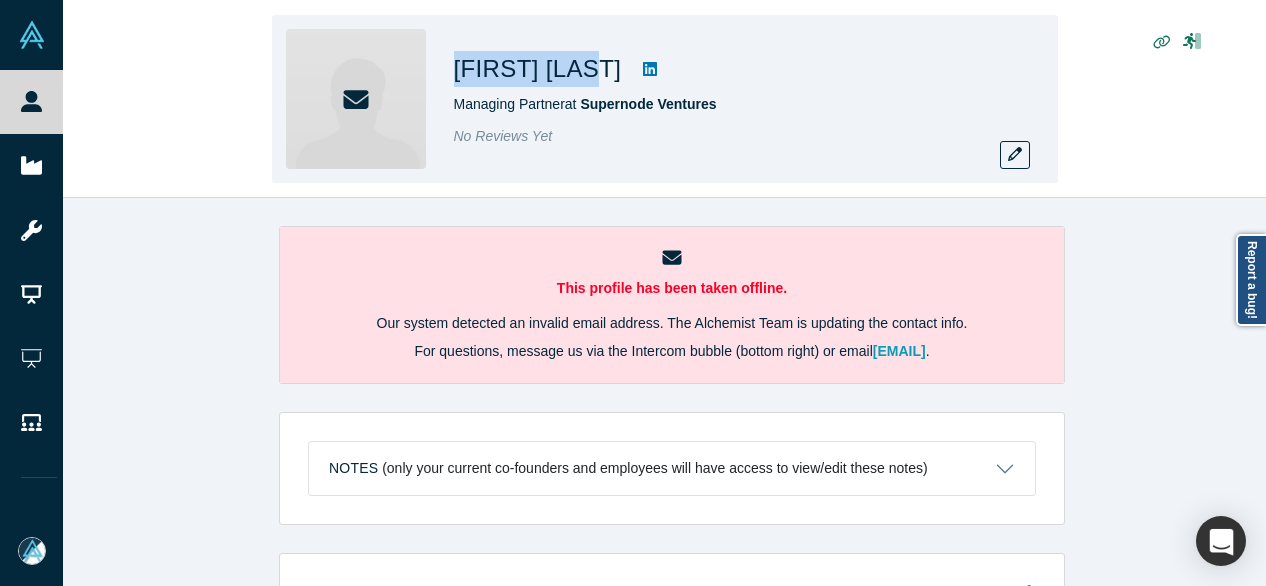 drag, startPoint x: 455, startPoint y: 63, endPoint x: 622, endPoint y: 67, distance: 167.0479 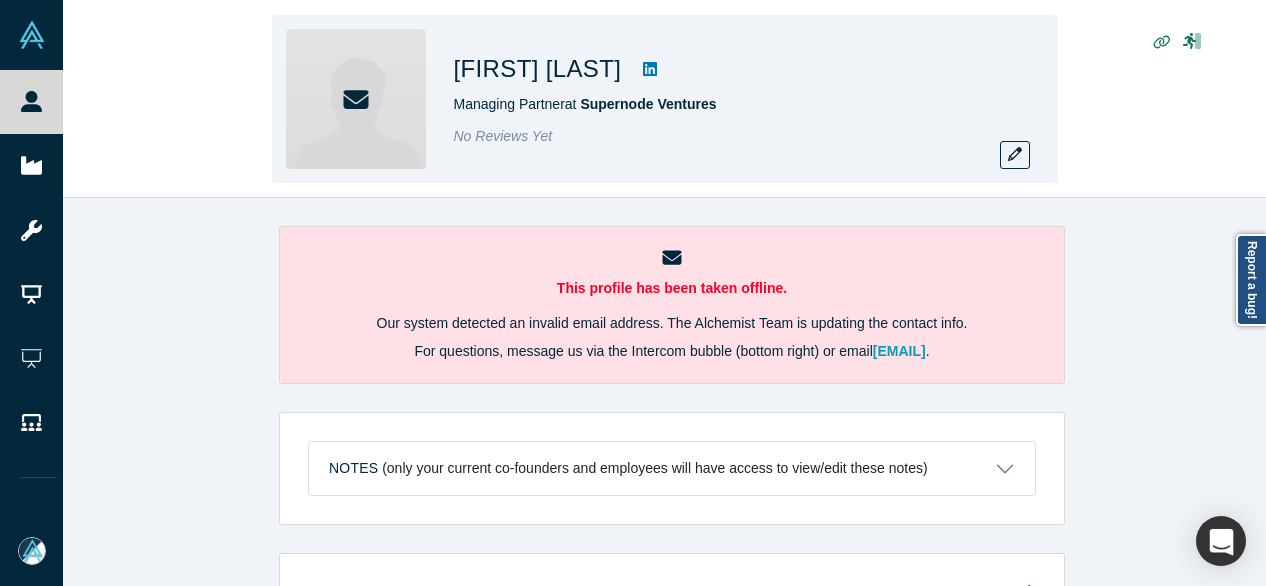 click on "[FIRST] [LAST]" at bounding box center (734, 69) 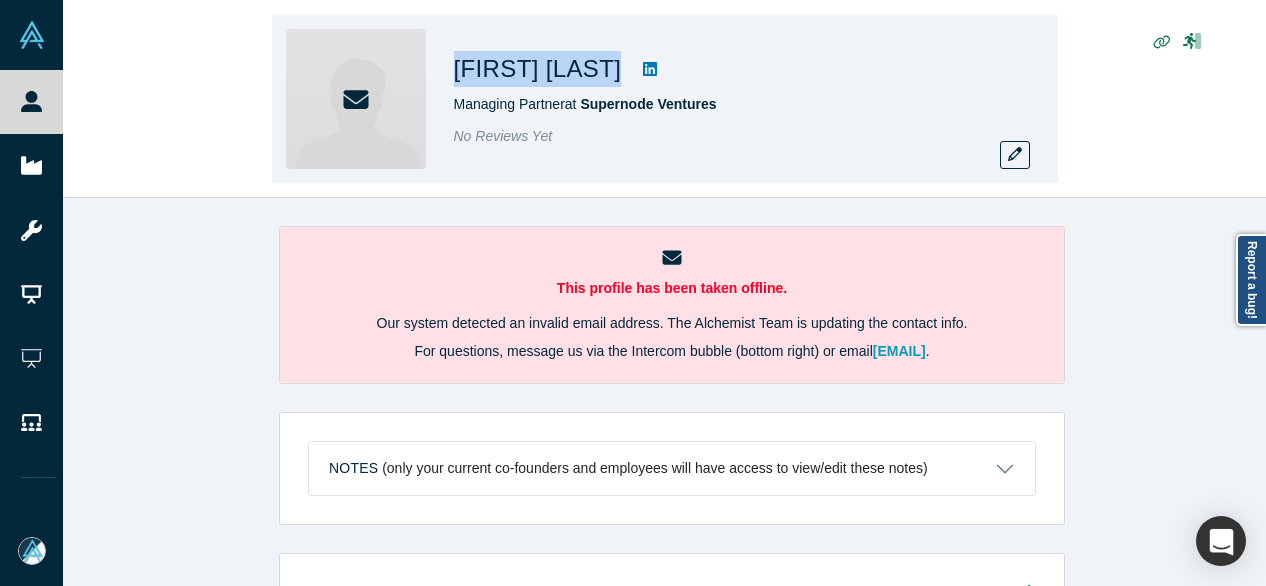 drag, startPoint x: 513, startPoint y: 61, endPoint x: 621, endPoint y: 77, distance: 109.17875 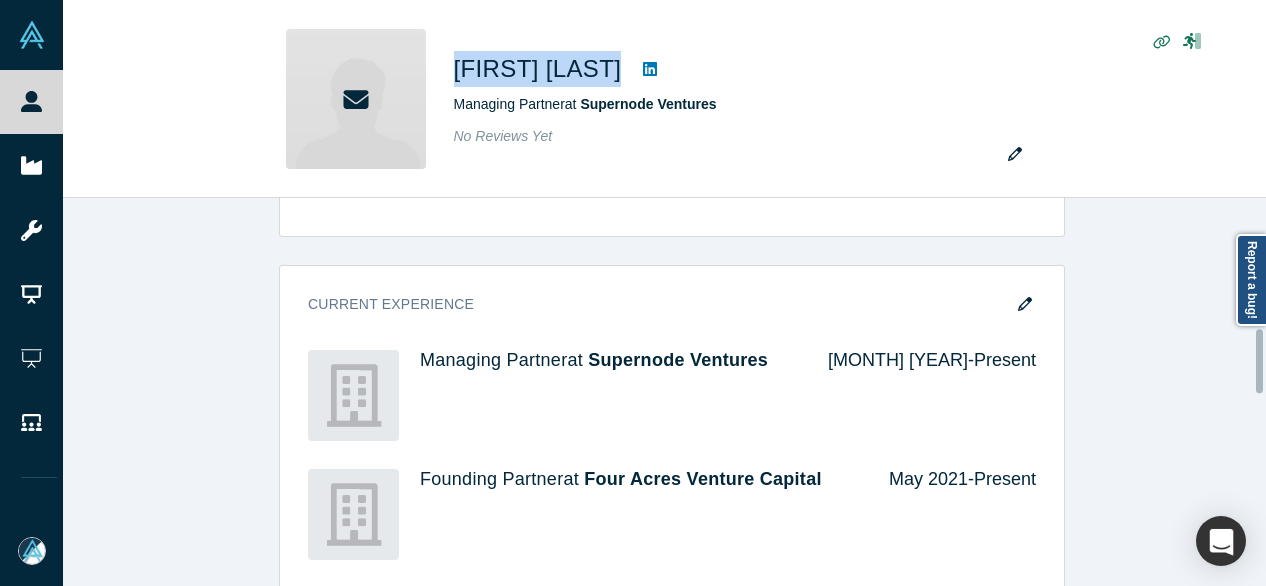 scroll, scrollTop: 900, scrollLeft: 0, axis: vertical 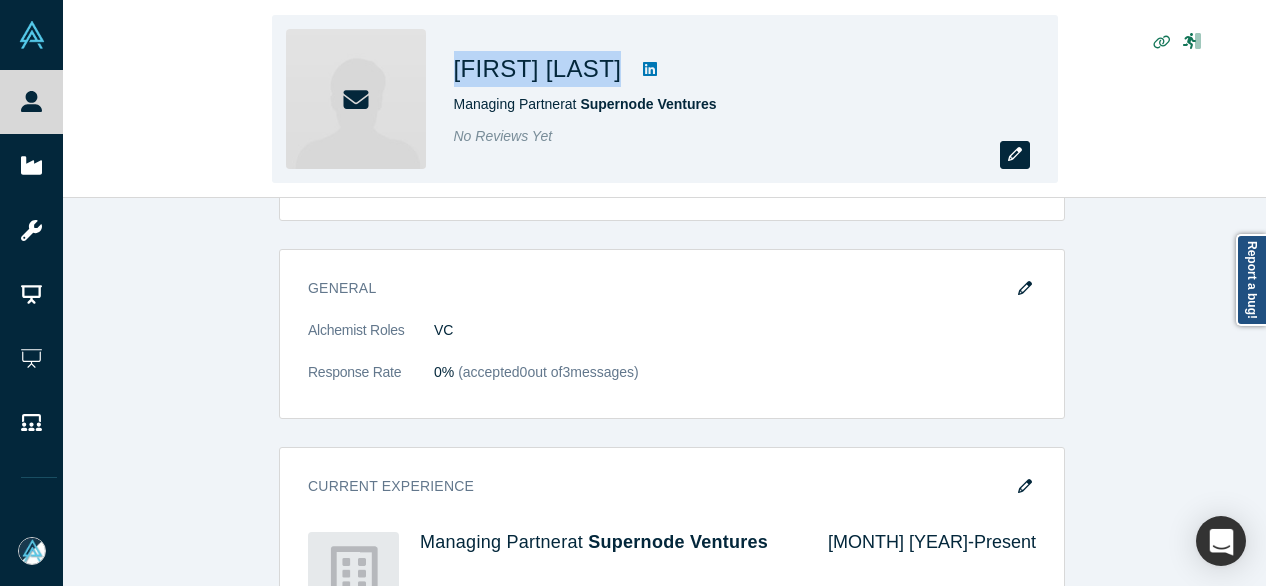 click 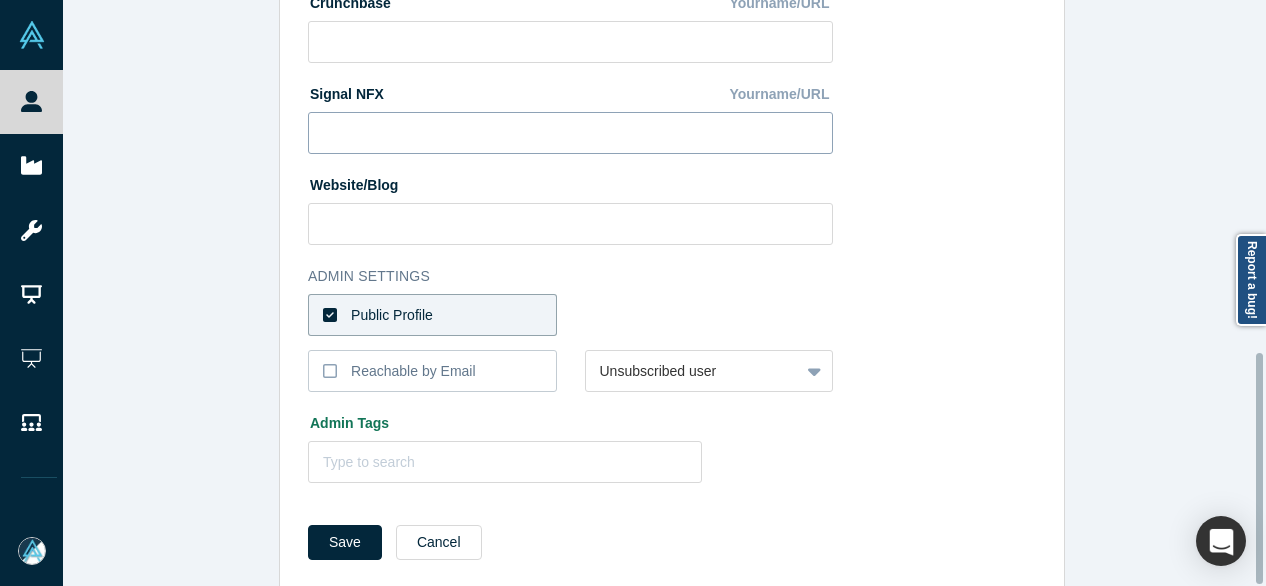 scroll, scrollTop: 896, scrollLeft: 0, axis: vertical 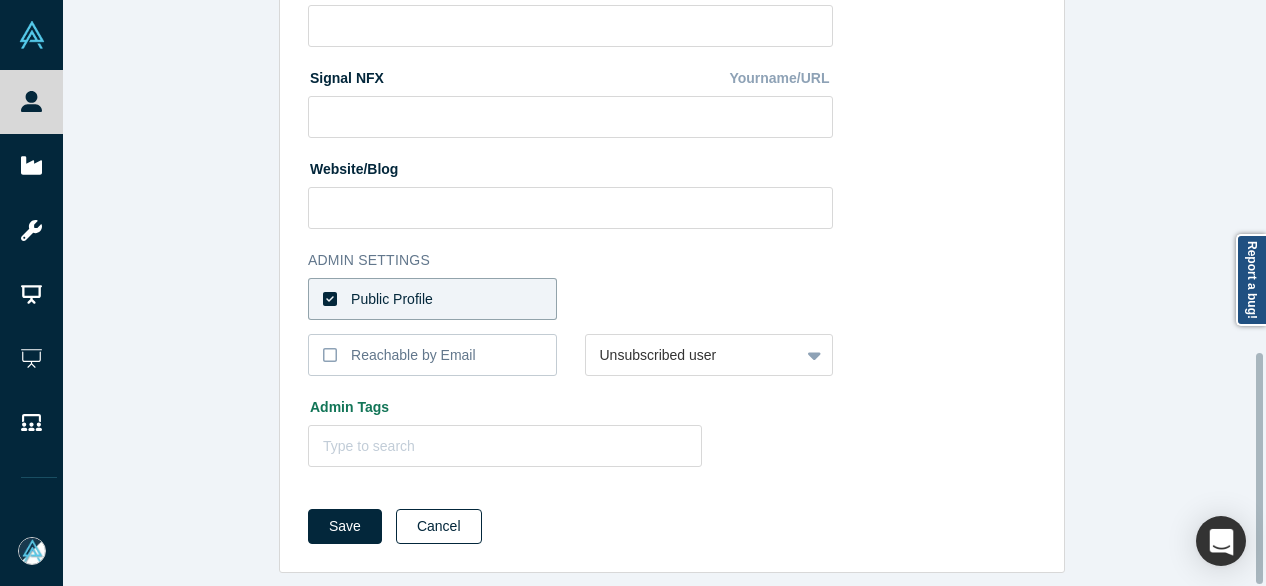 click on "Cancel" at bounding box center [439, 526] 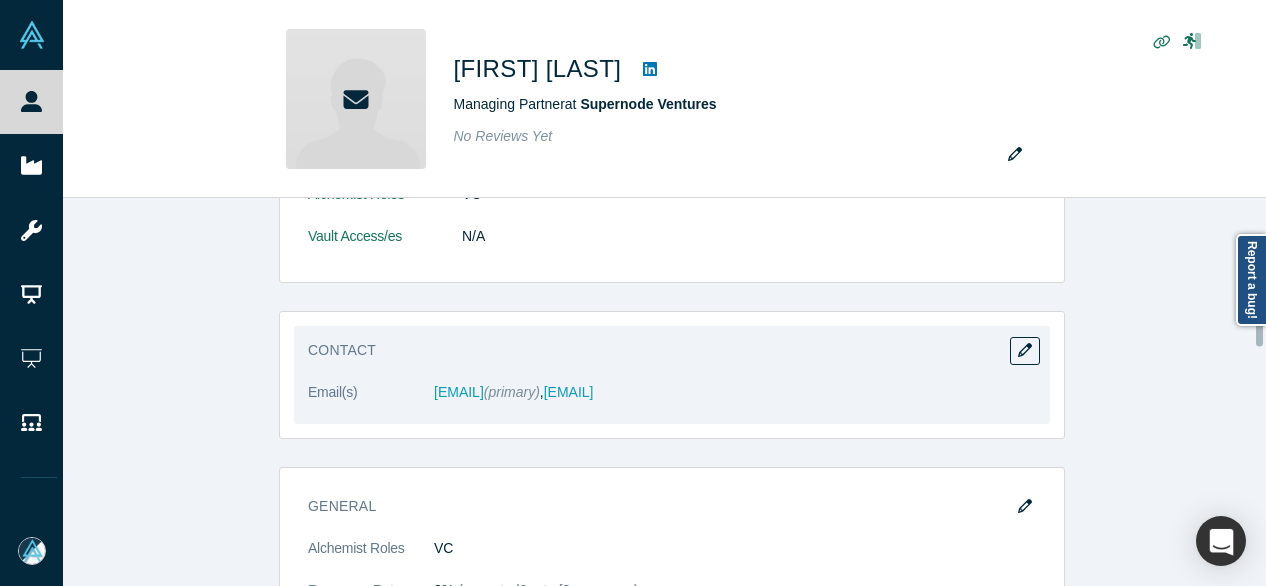 scroll, scrollTop: 500, scrollLeft: 0, axis: vertical 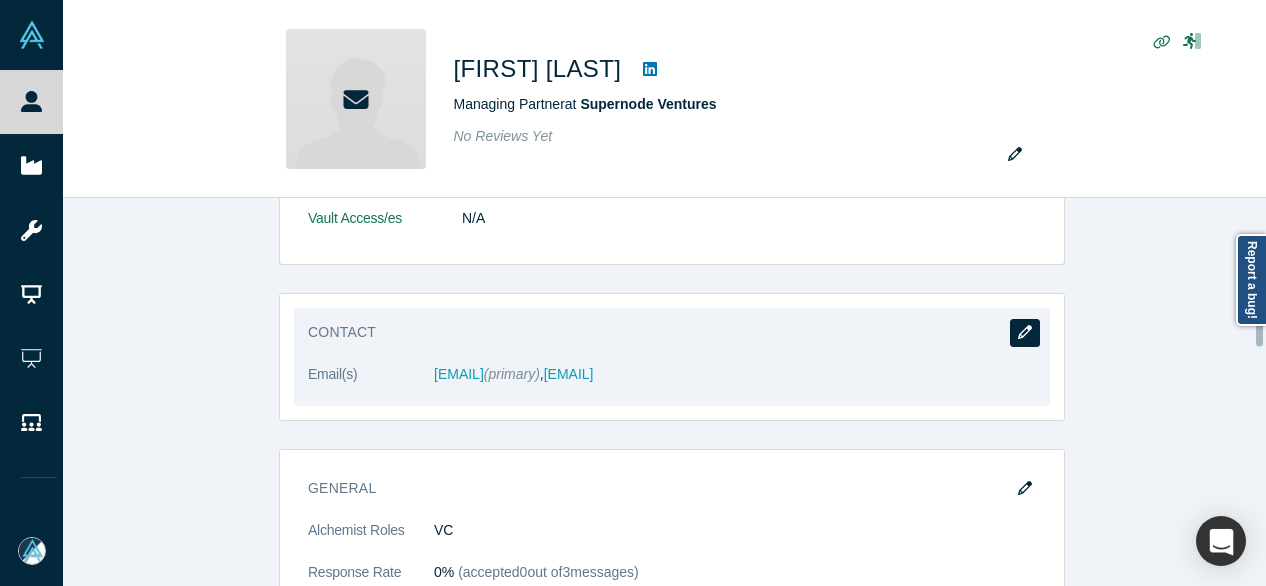 click 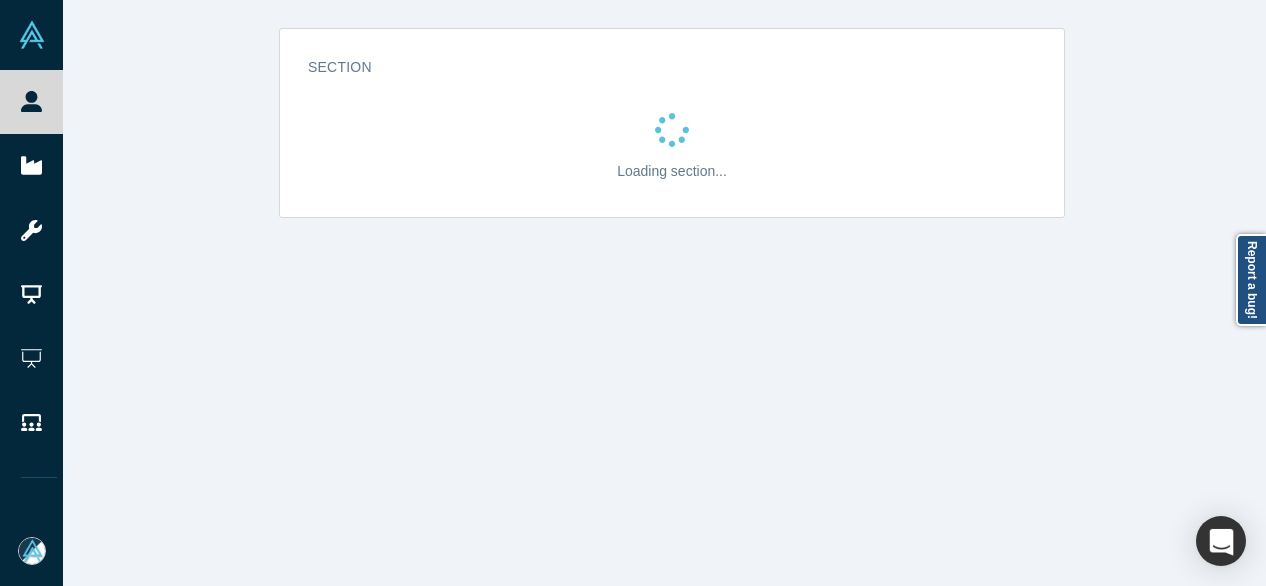 scroll, scrollTop: 0, scrollLeft: 0, axis: both 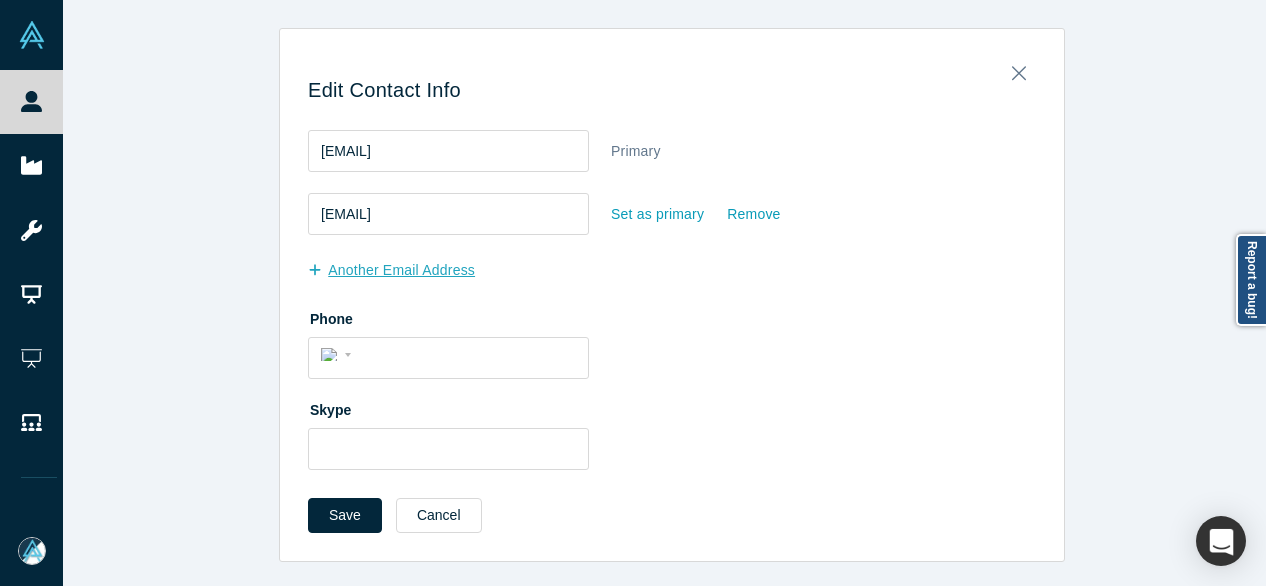 click on "another Email Address" at bounding box center (402, 270) 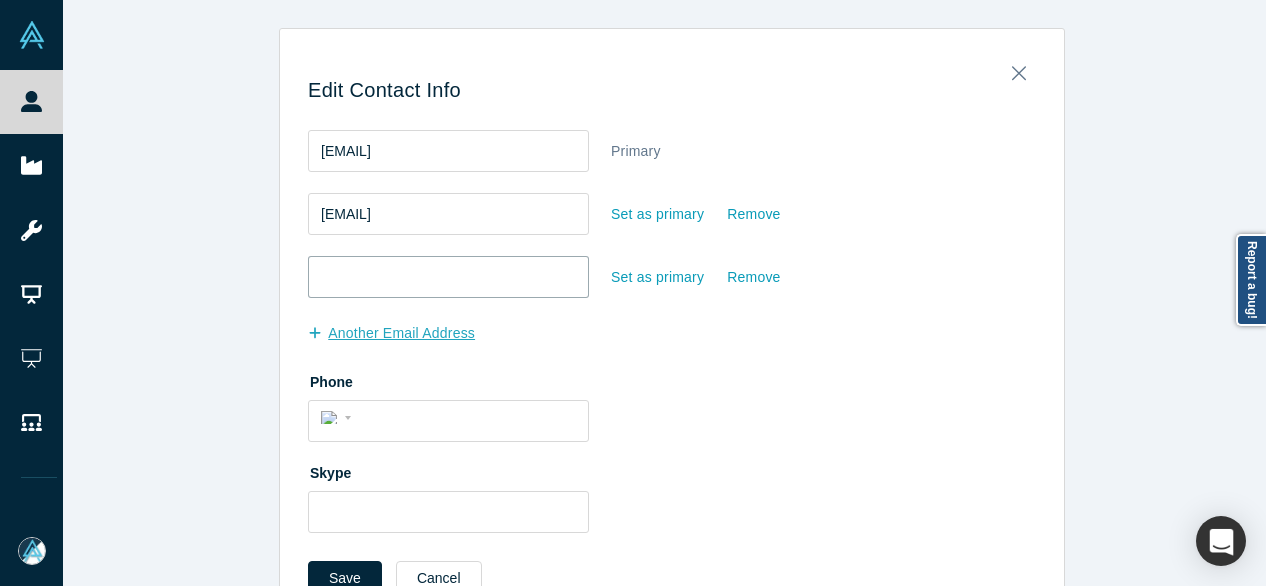 click at bounding box center (448, 277) 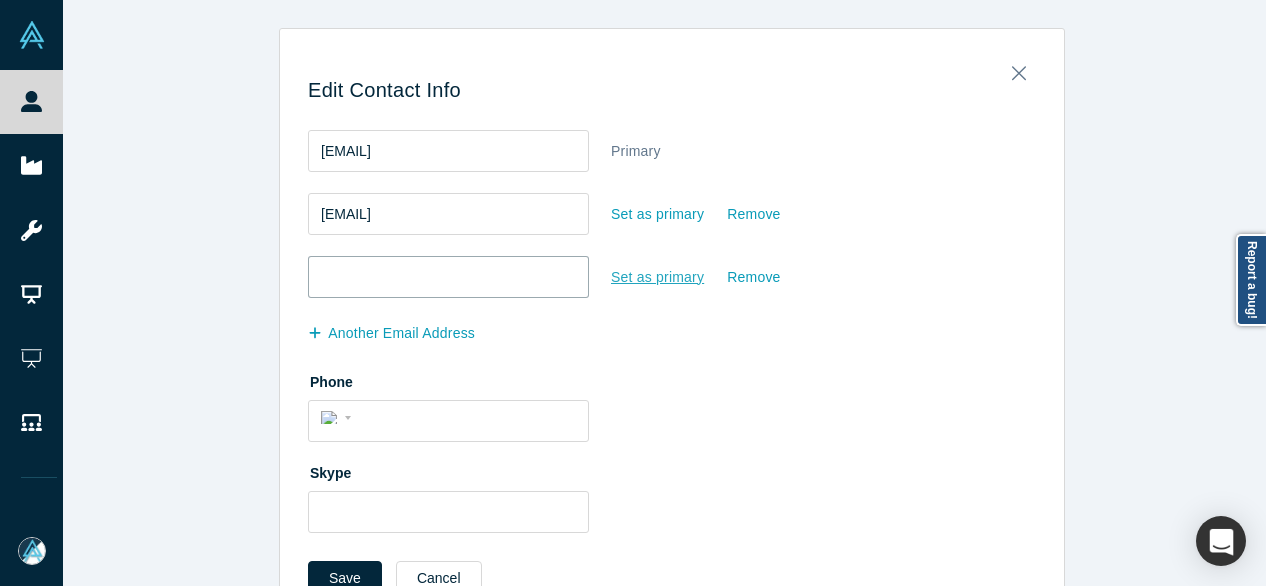 paste on "jenny@fouracres.vc" 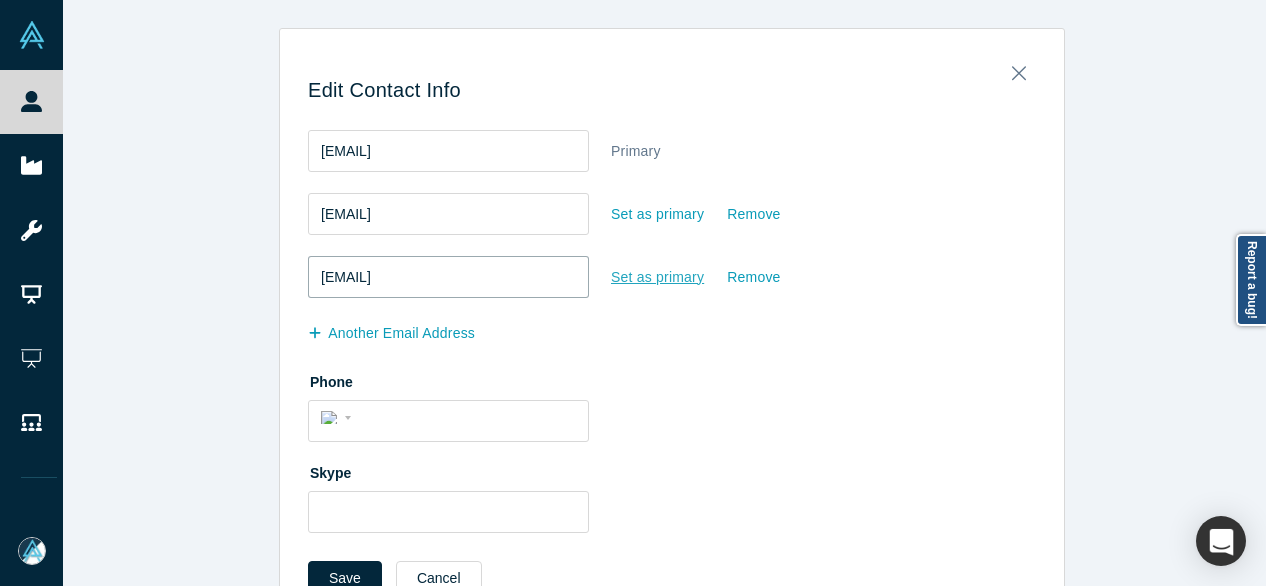 type on "jenny@fouracres.vc" 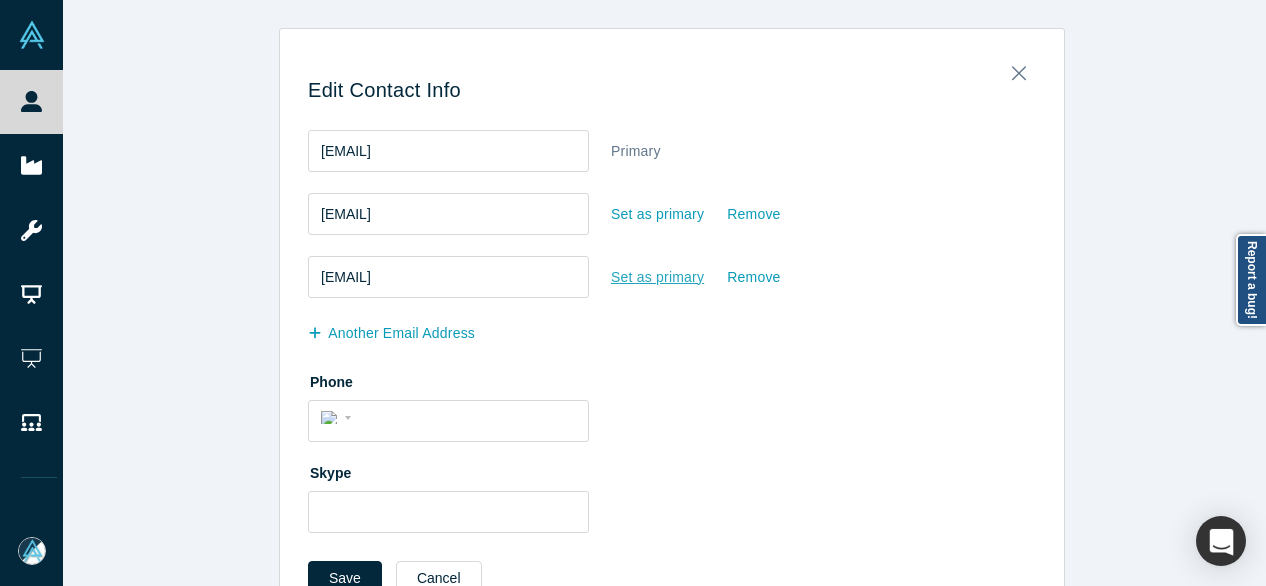 click on "Set as primary" at bounding box center (657, 277) 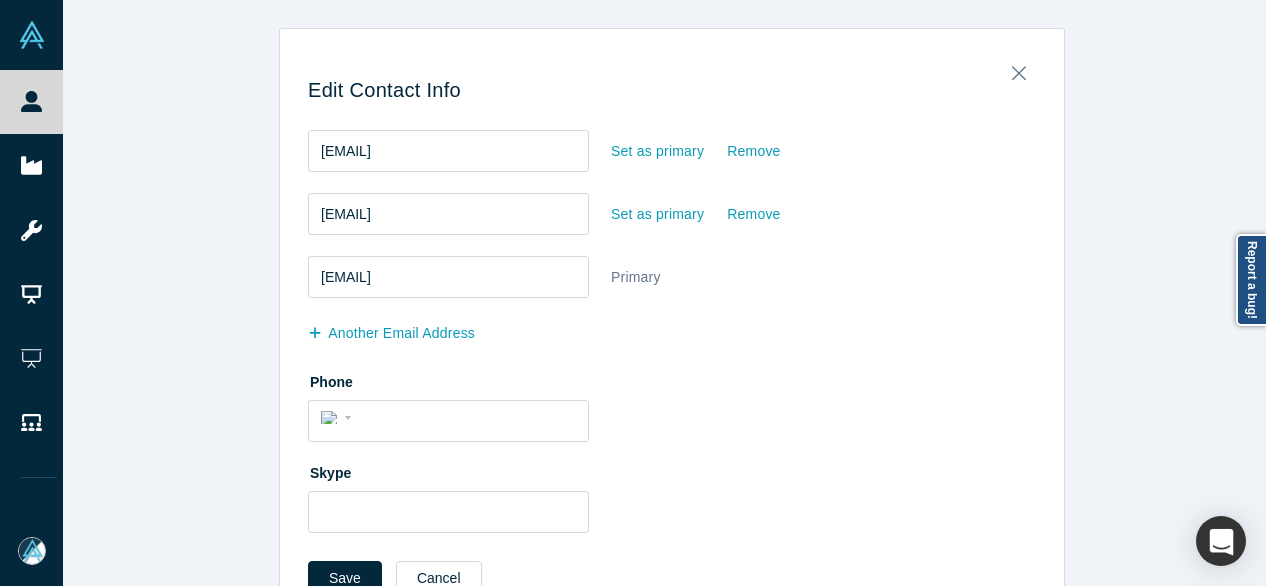 drag, startPoint x: 356, startPoint y: 575, endPoint x: 344, endPoint y: 554, distance: 24.186773 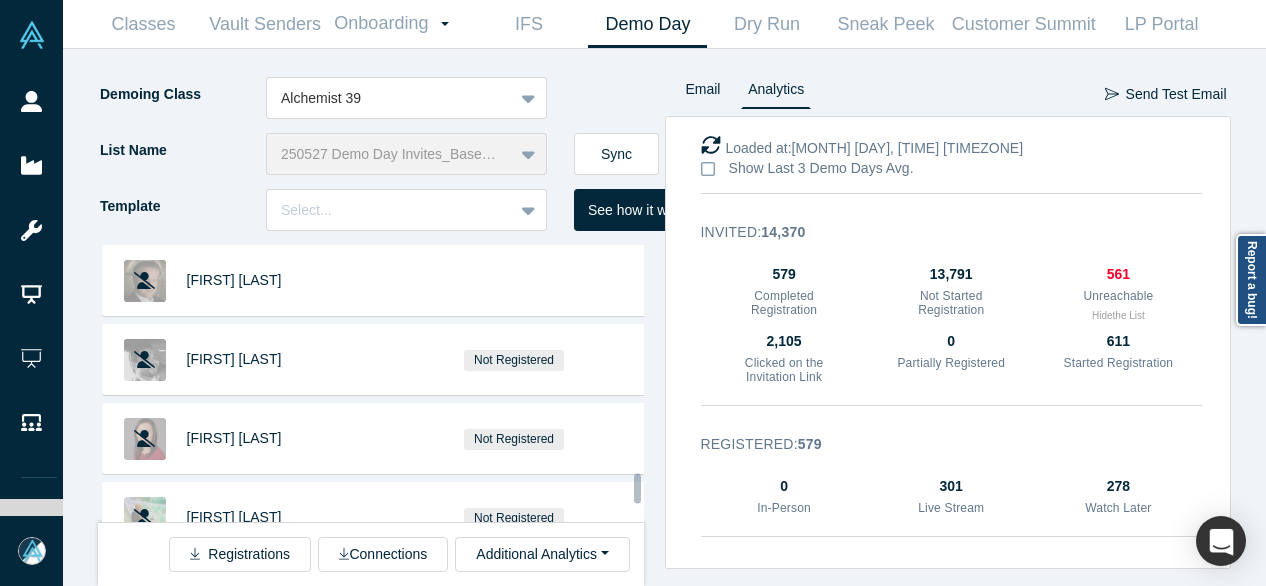 scroll, scrollTop: 0, scrollLeft: 0, axis: both 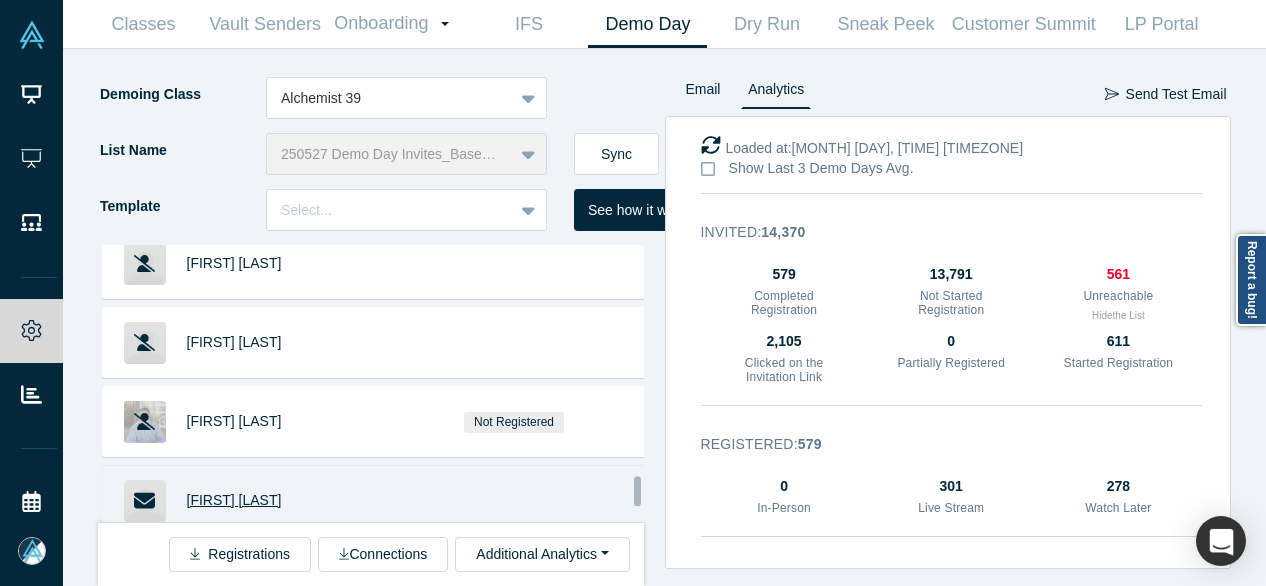 click on "[FIRST] [LAST]" at bounding box center [234, 500] 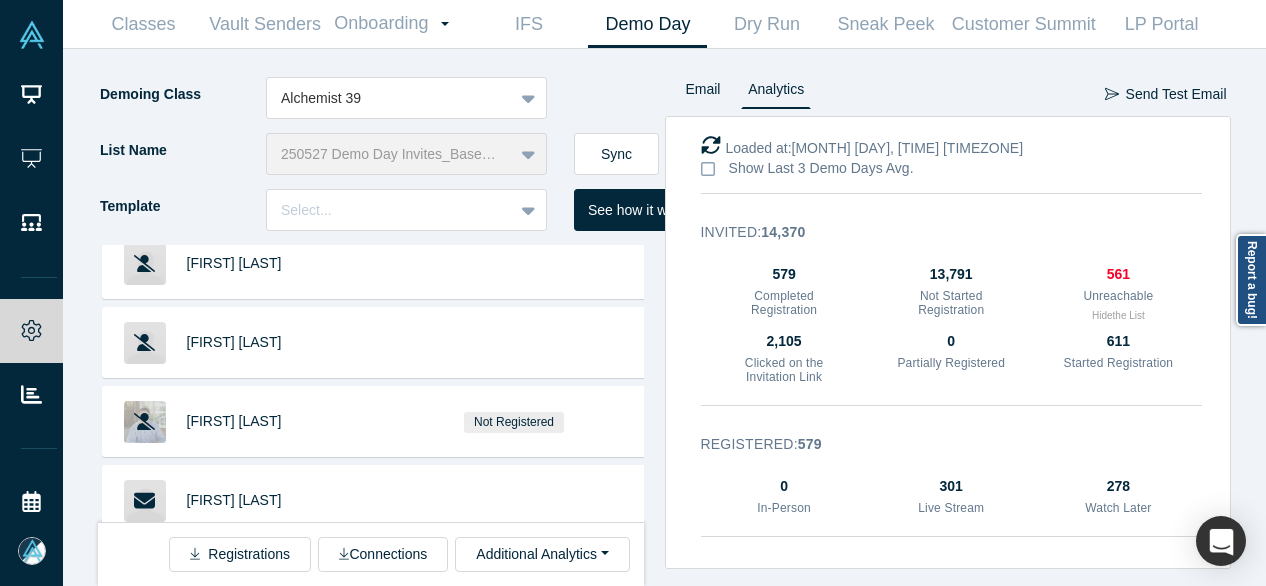 click on "[FIRST] [LAST]" at bounding box center (234, 579) 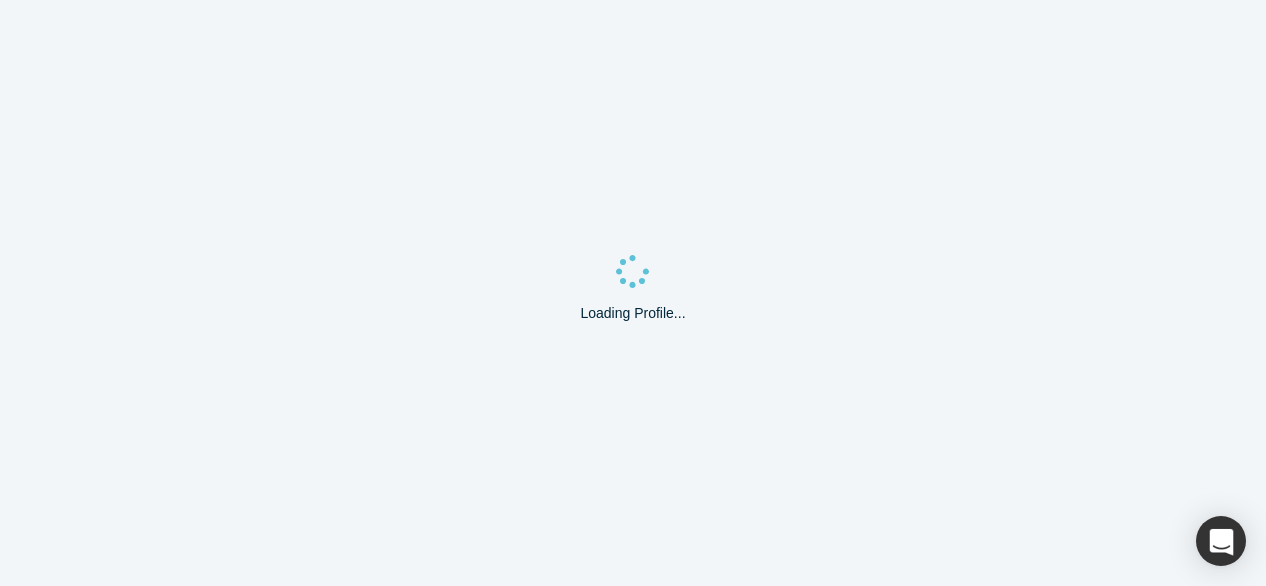 scroll, scrollTop: 0, scrollLeft: 0, axis: both 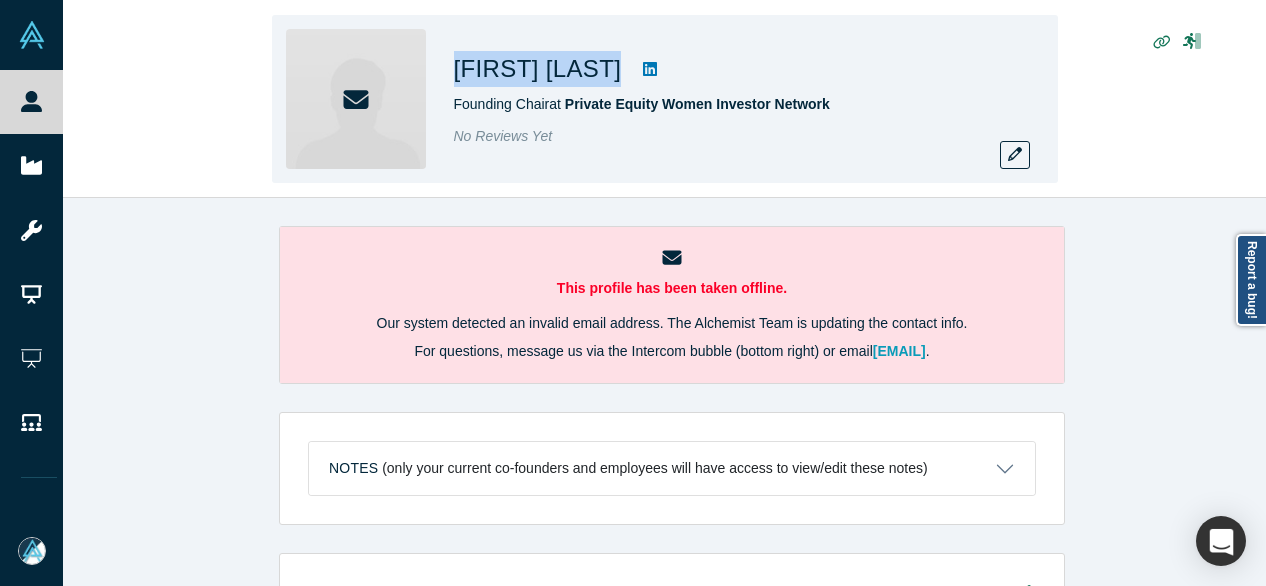 drag, startPoint x: 451, startPoint y: 61, endPoint x: 599, endPoint y: 86, distance: 150.09663 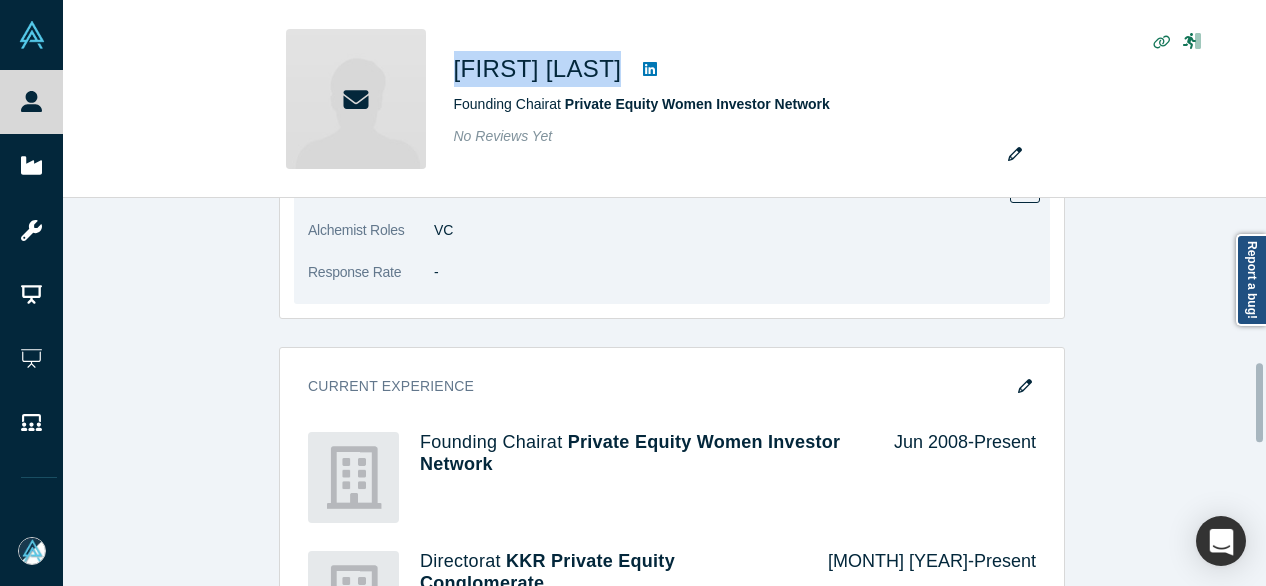 scroll, scrollTop: 900, scrollLeft: 0, axis: vertical 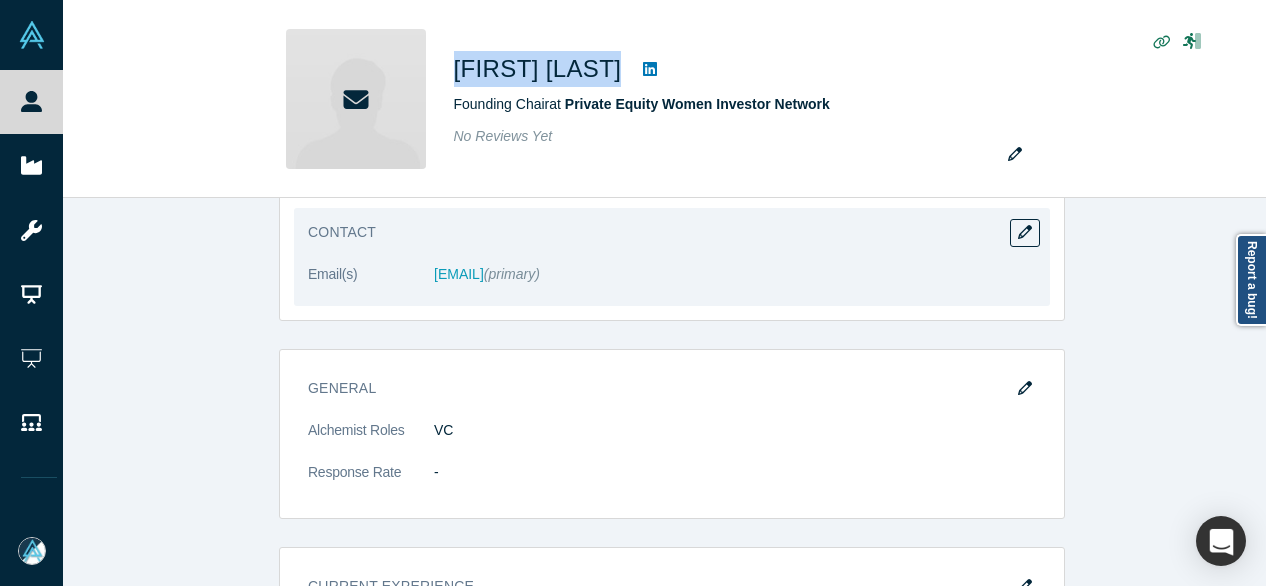 drag, startPoint x: 422, startPoint y: 293, endPoint x: 578, endPoint y: 294, distance: 156.0032 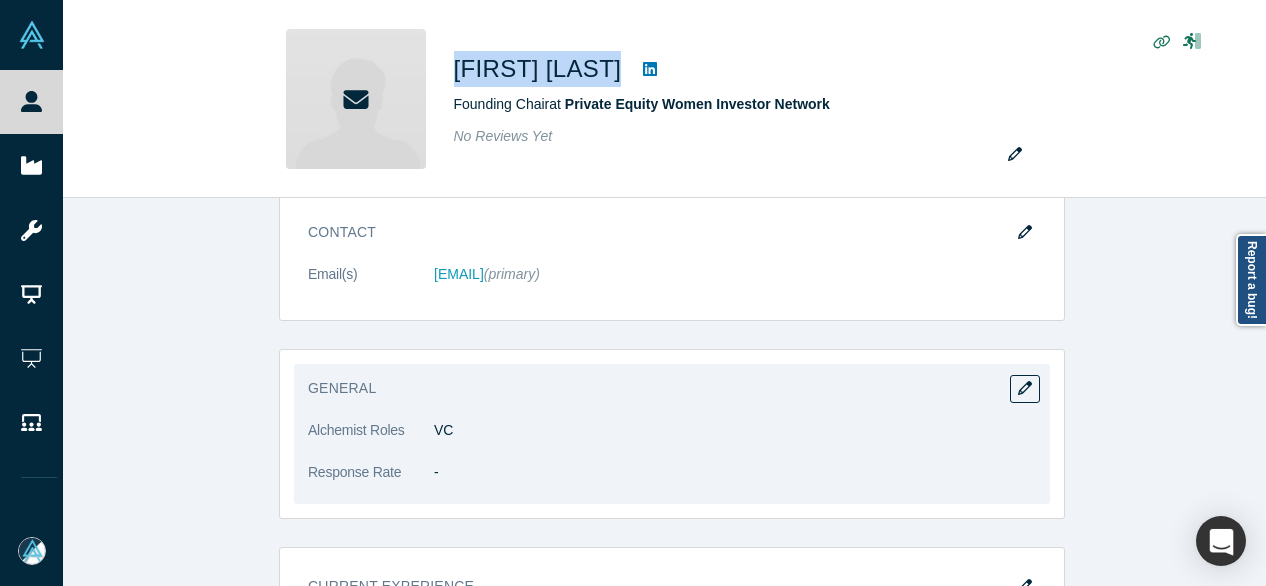 copy on "kelly.williams@pewin.org" 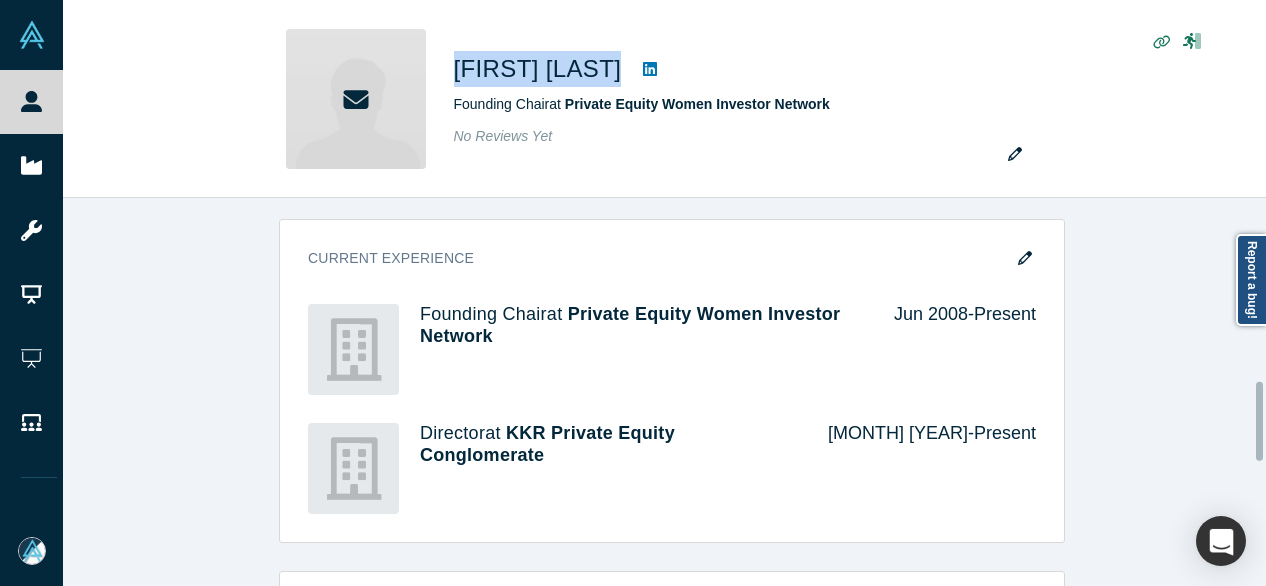 scroll, scrollTop: 900, scrollLeft: 0, axis: vertical 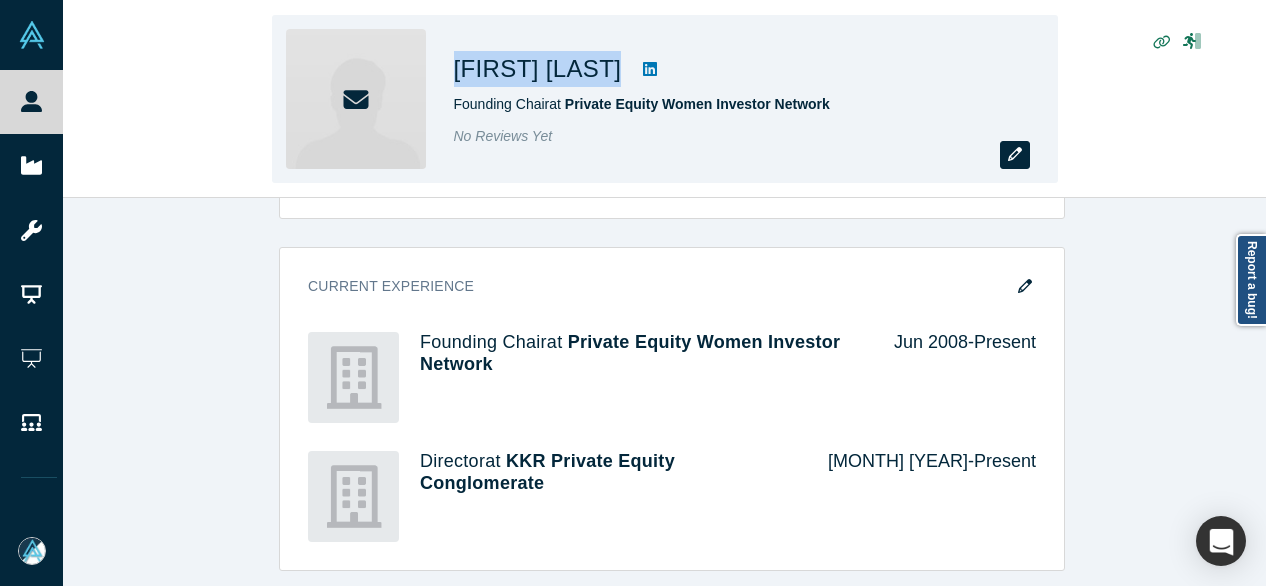 click 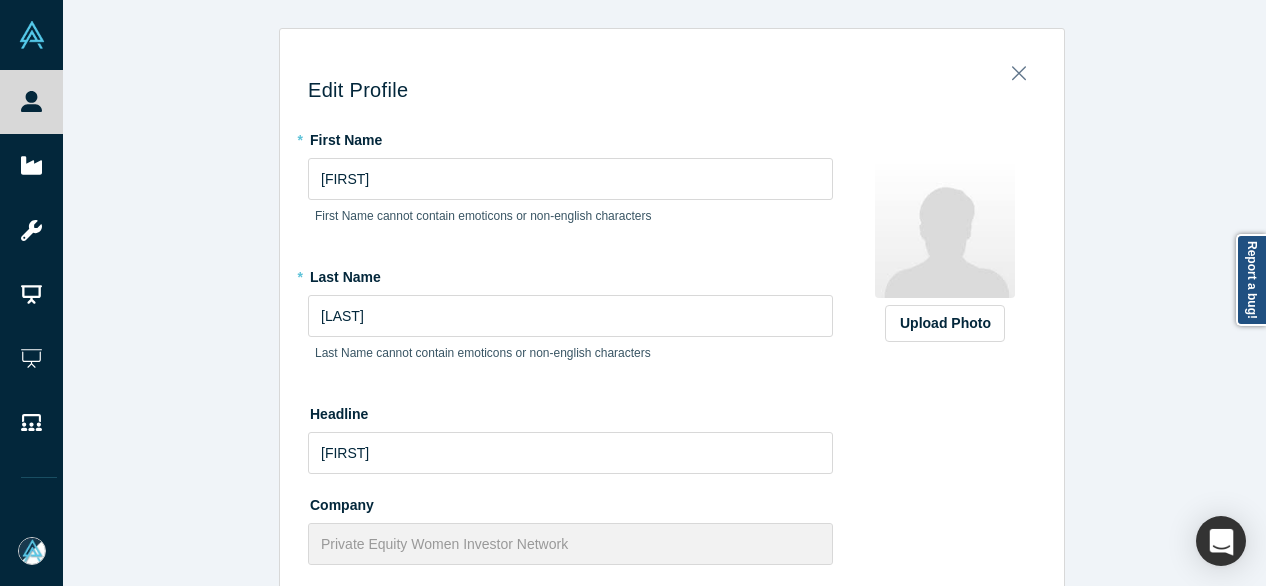 drag, startPoint x: 228, startPoint y: 293, endPoint x: 240, endPoint y: 292, distance: 12.0415945 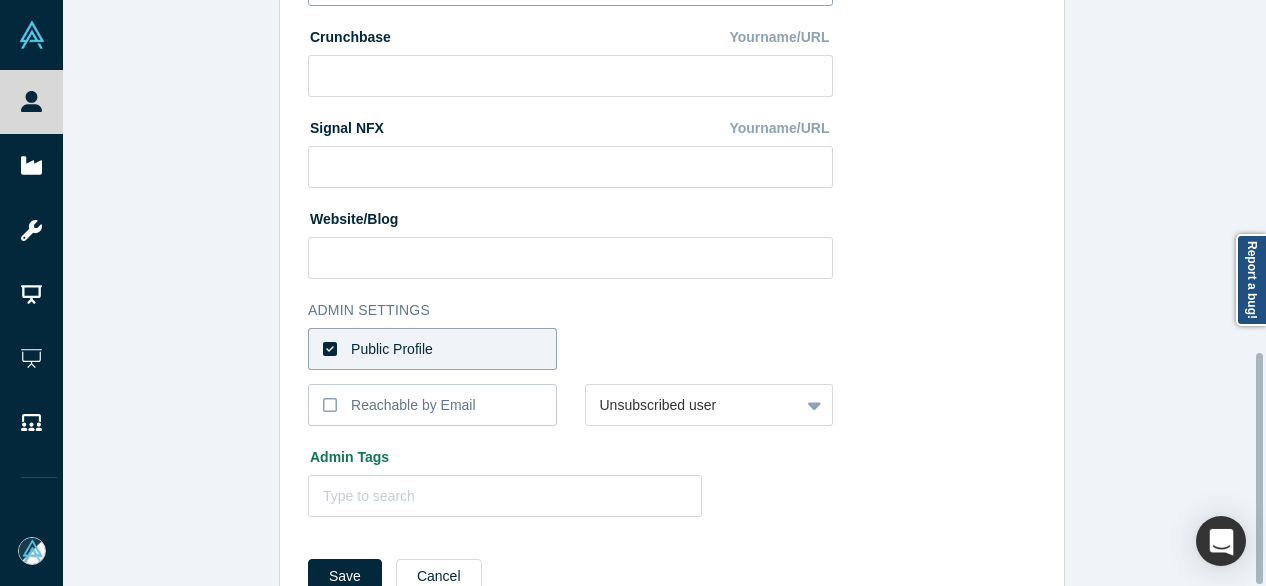 scroll, scrollTop: 896, scrollLeft: 0, axis: vertical 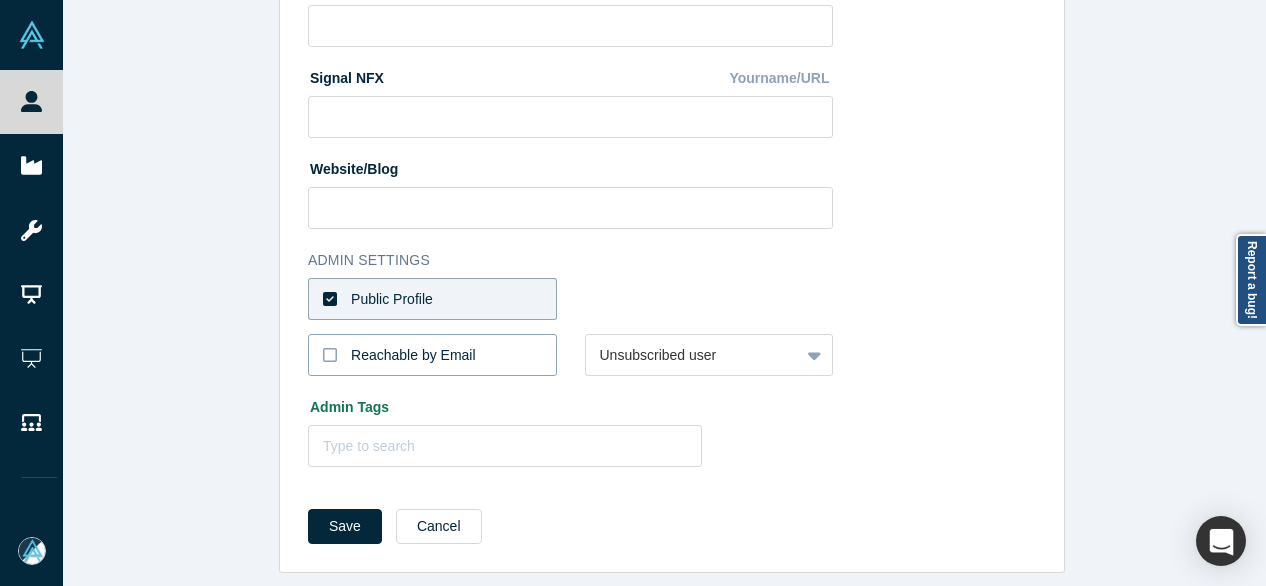 click on "Reachable by Email" at bounding box center [413, 355] 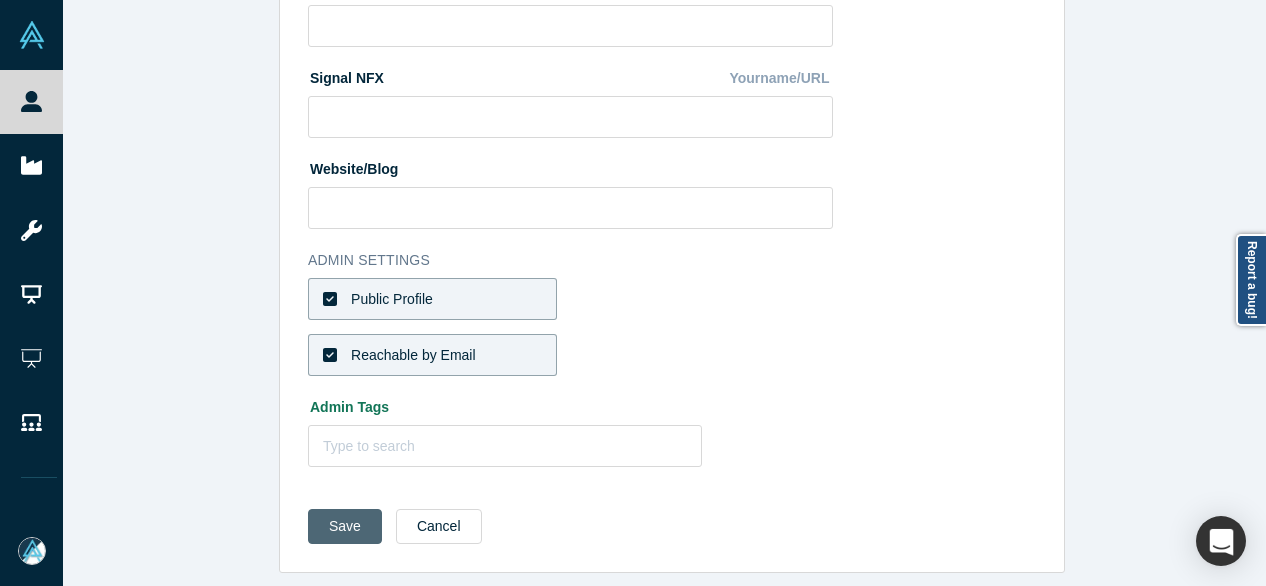 click on "Save" at bounding box center [345, 526] 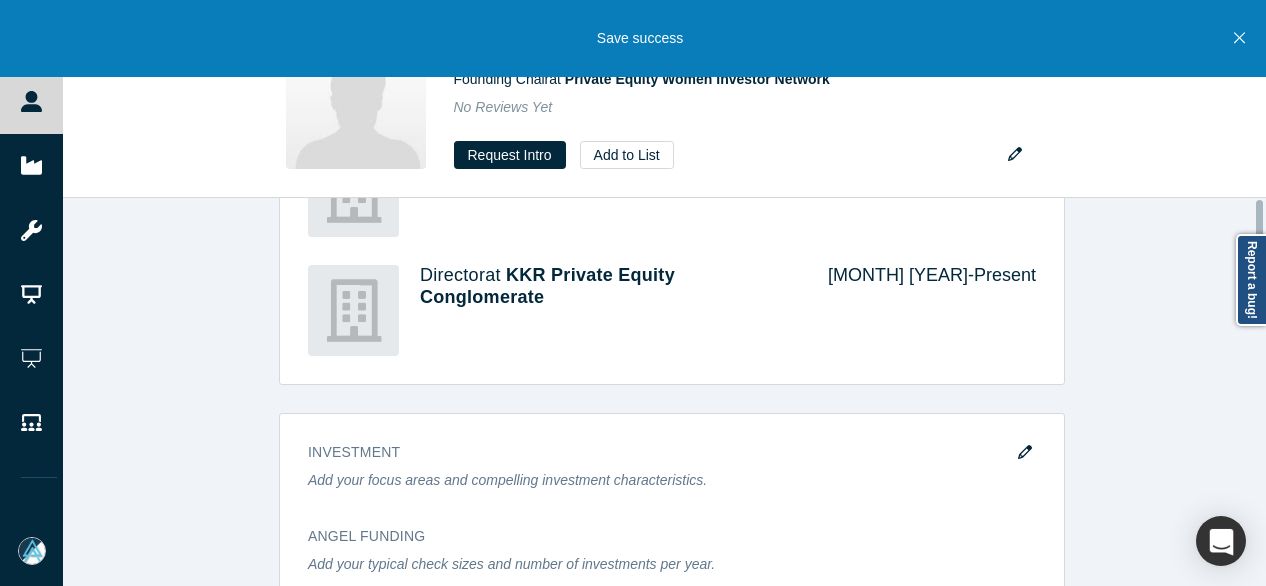 scroll, scrollTop: 0, scrollLeft: 0, axis: both 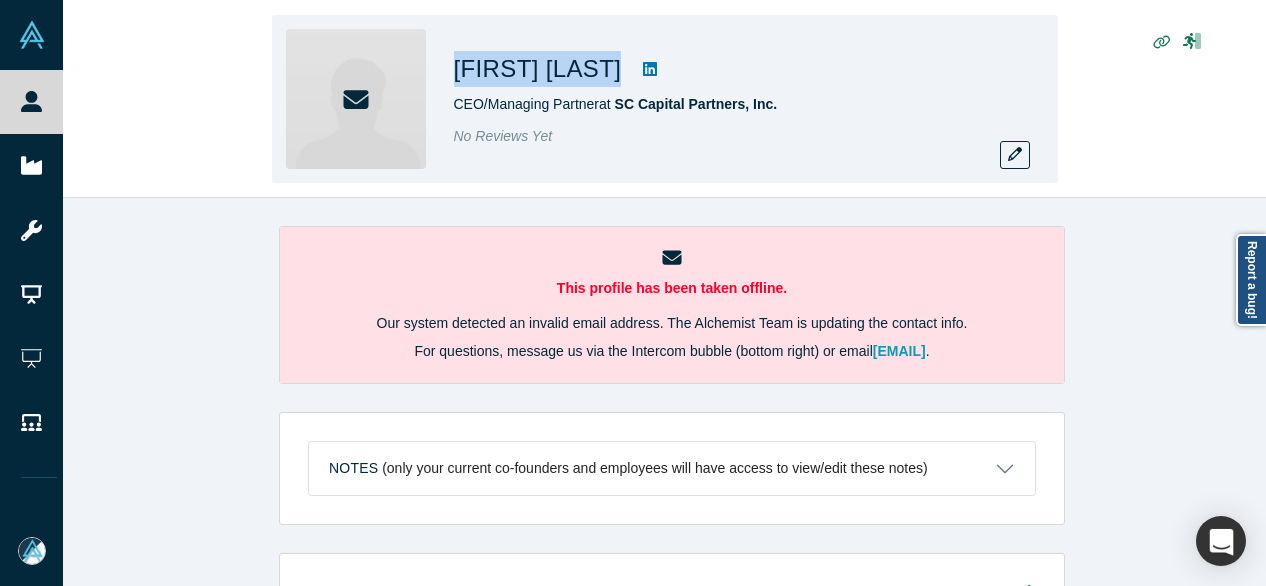 drag, startPoint x: 451, startPoint y: 67, endPoint x: 603, endPoint y: 65, distance: 152.01315 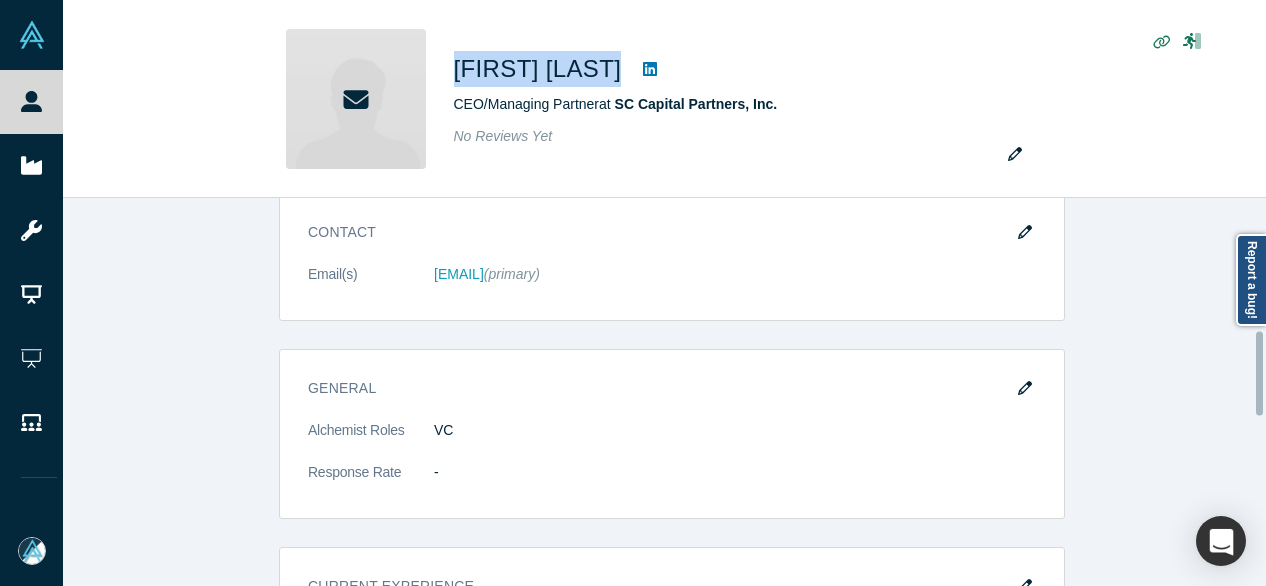 scroll, scrollTop: 800, scrollLeft: 0, axis: vertical 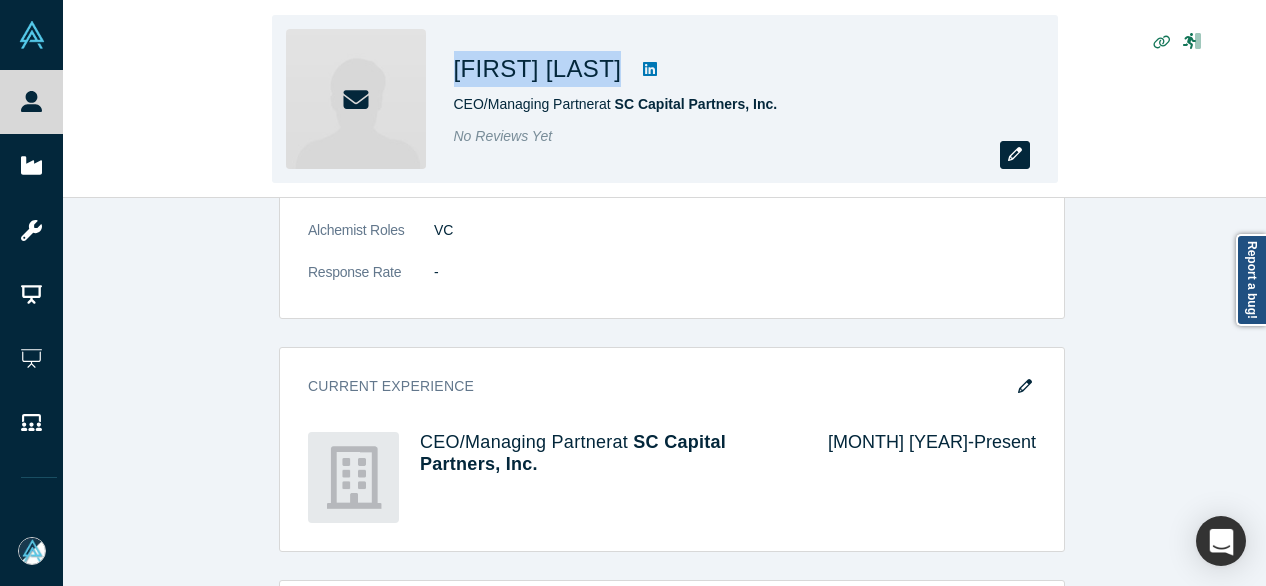 click at bounding box center (1015, 155) 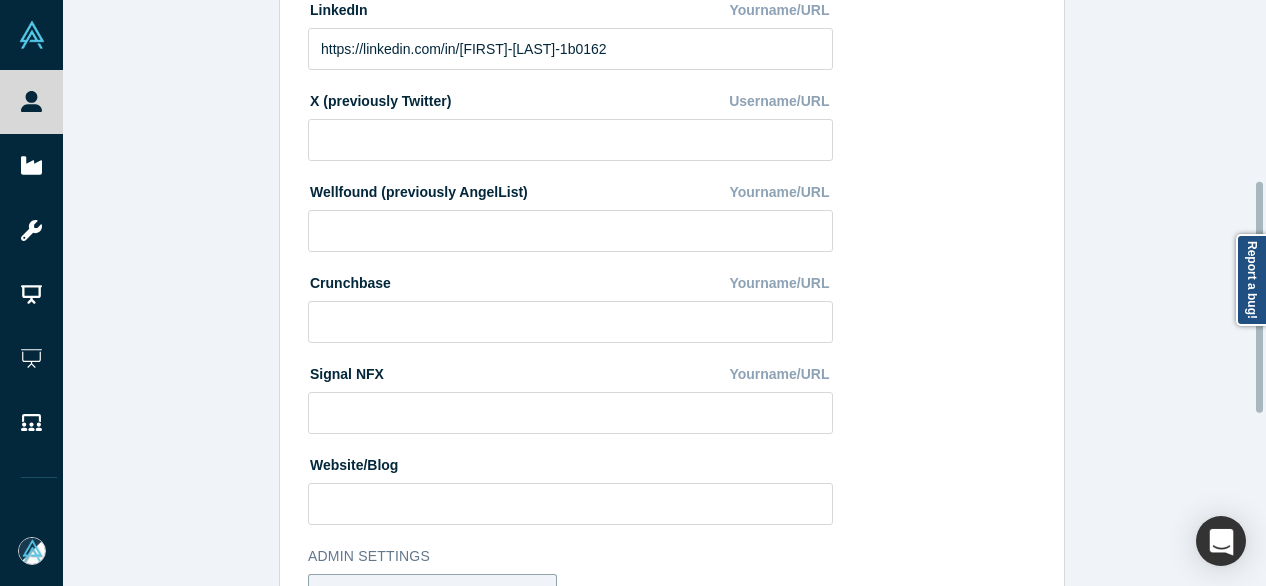 scroll, scrollTop: 896, scrollLeft: 0, axis: vertical 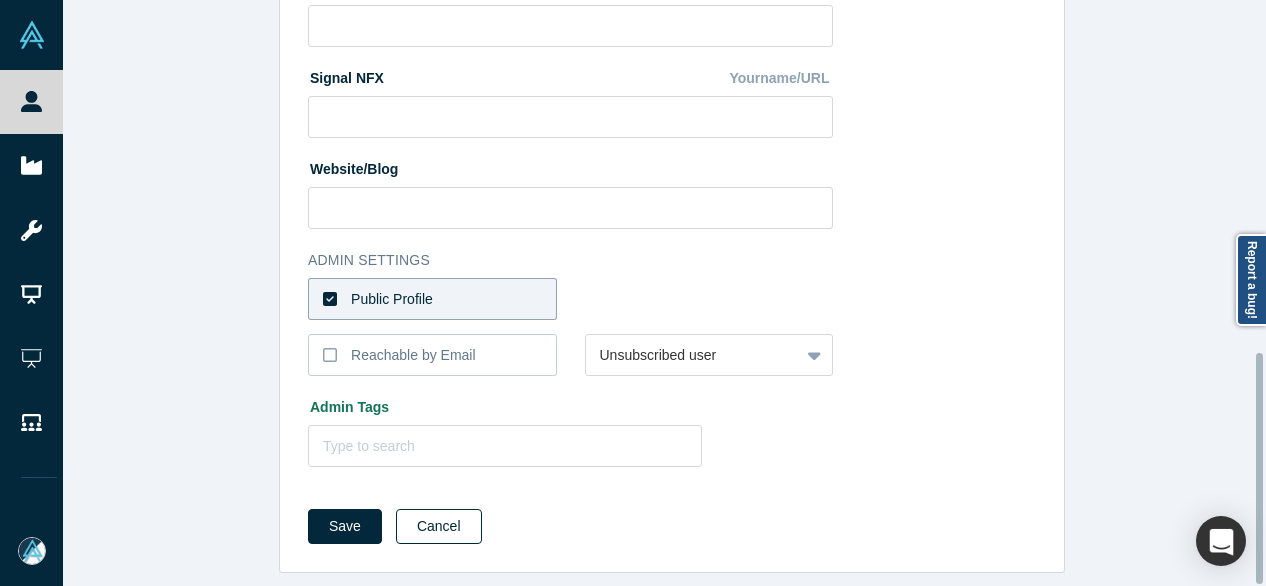 click on "Cancel" at bounding box center [439, 526] 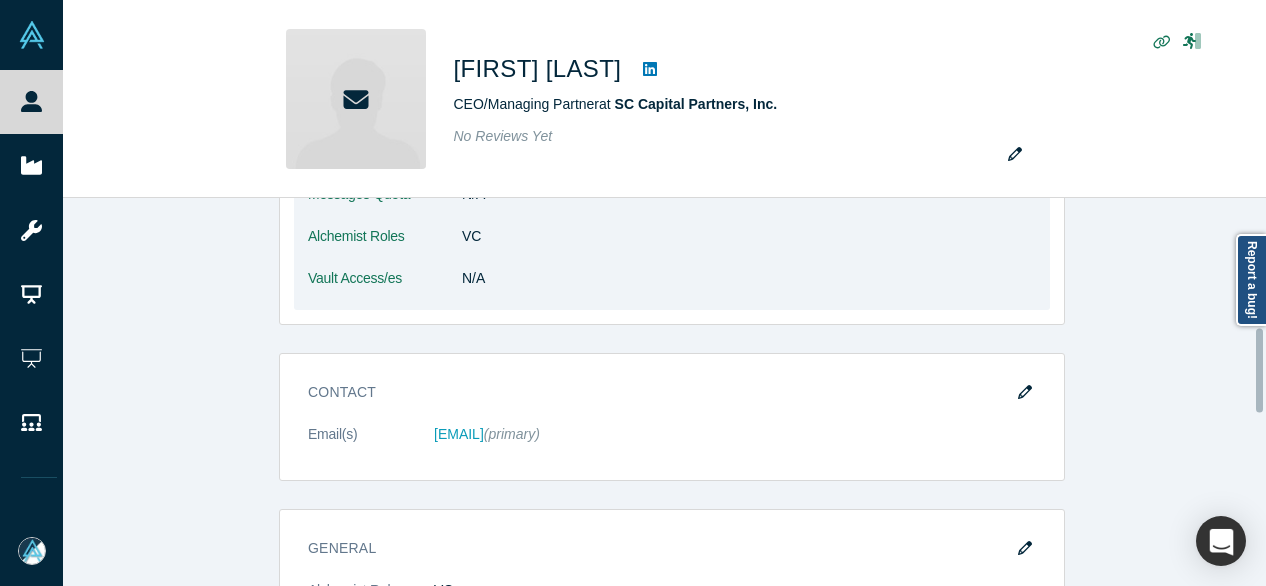 scroll, scrollTop: 600, scrollLeft: 0, axis: vertical 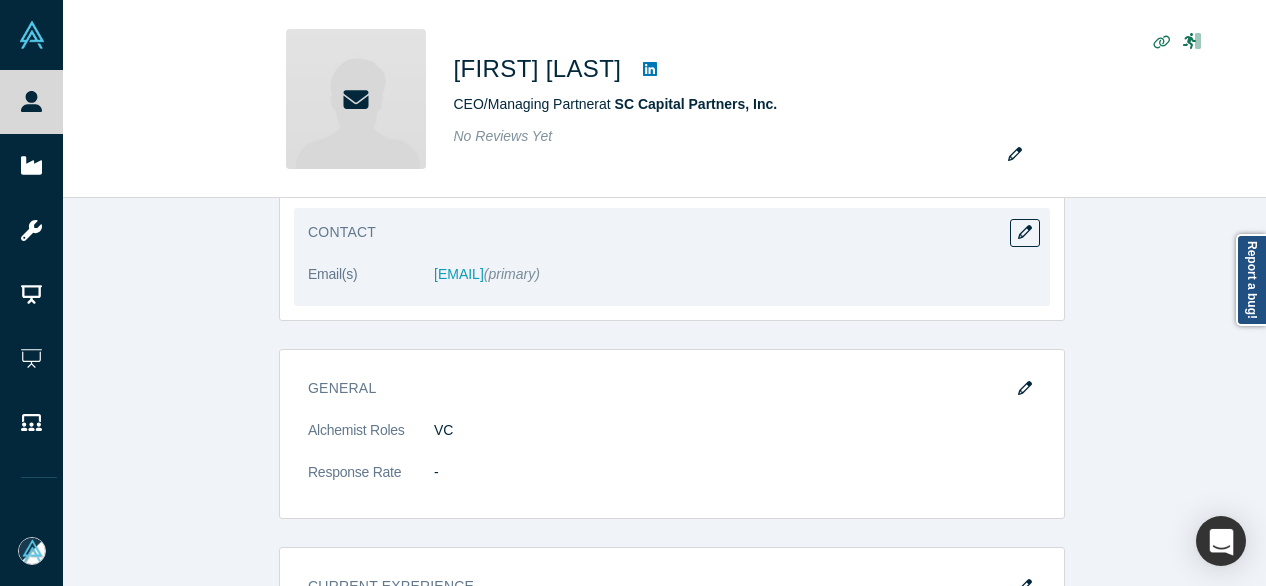 drag, startPoint x: 419, startPoint y: 286, endPoint x: 624, endPoint y: 294, distance: 205.15604 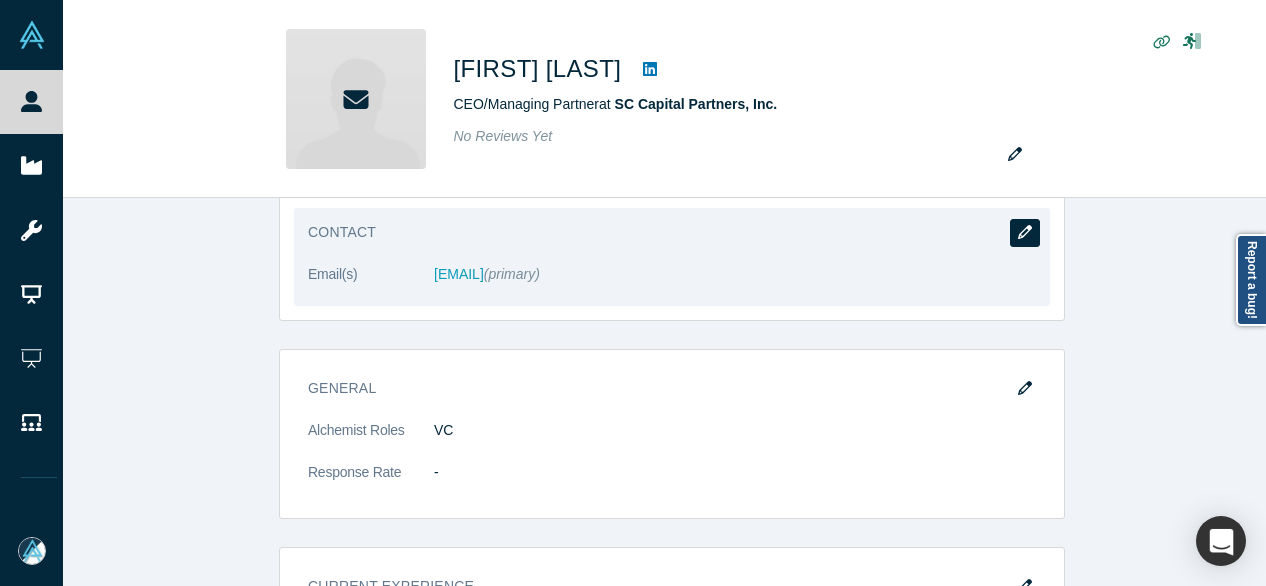 click at bounding box center [1025, 233] 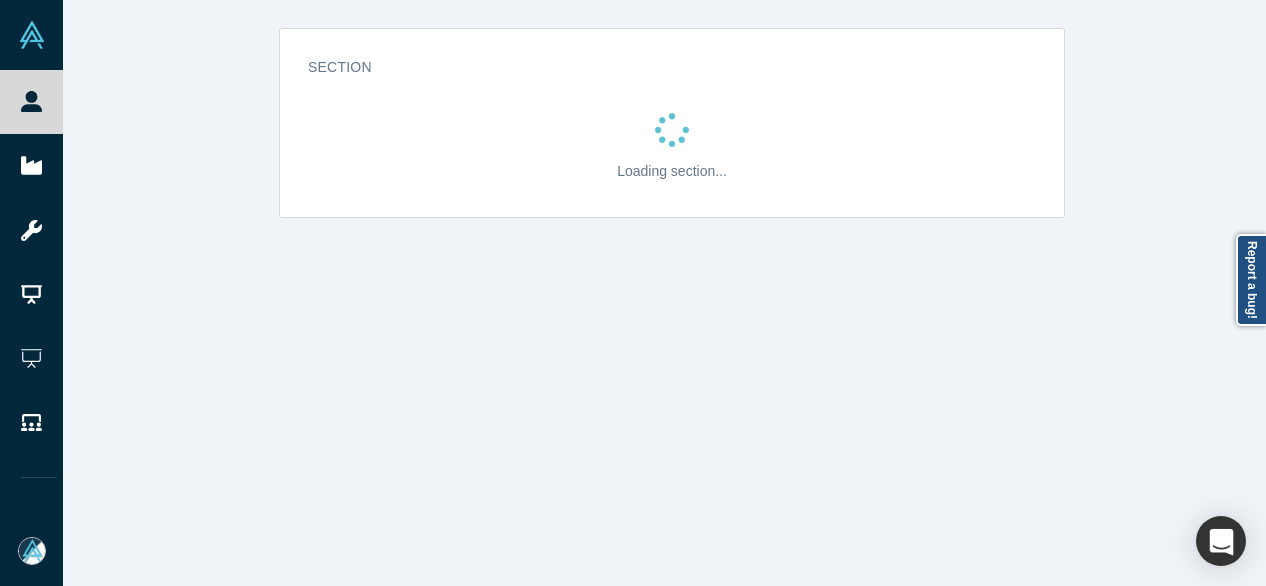 scroll, scrollTop: 0, scrollLeft: 0, axis: both 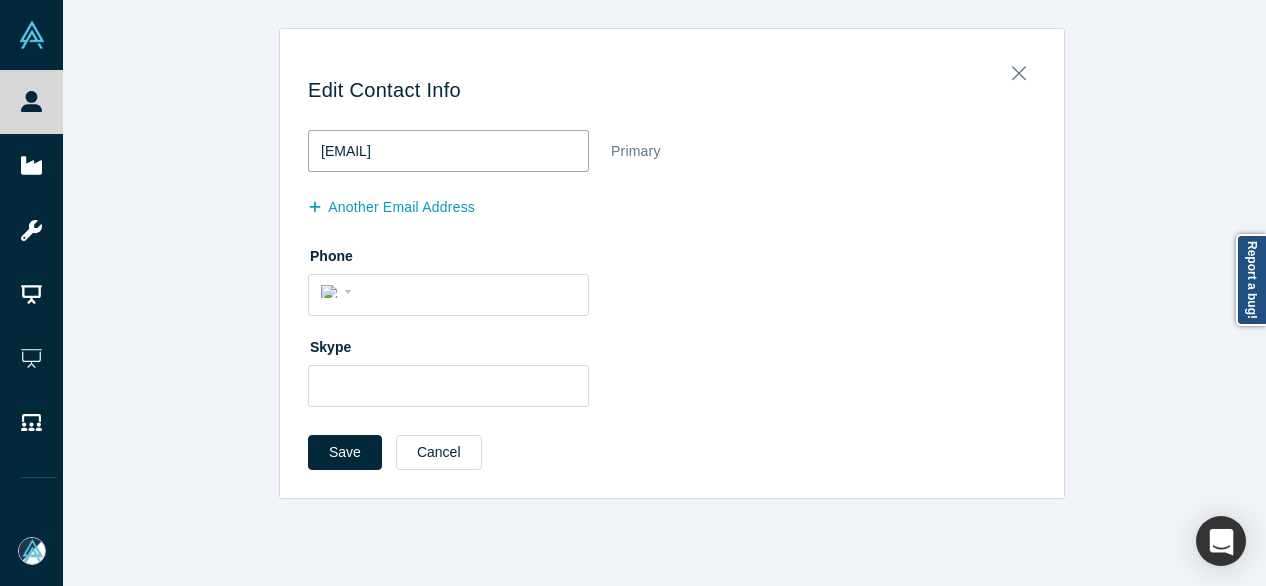 drag, startPoint x: 542, startPoint y: 155, endPoint x: 234, endPoint y: 143, distance: 308.23367 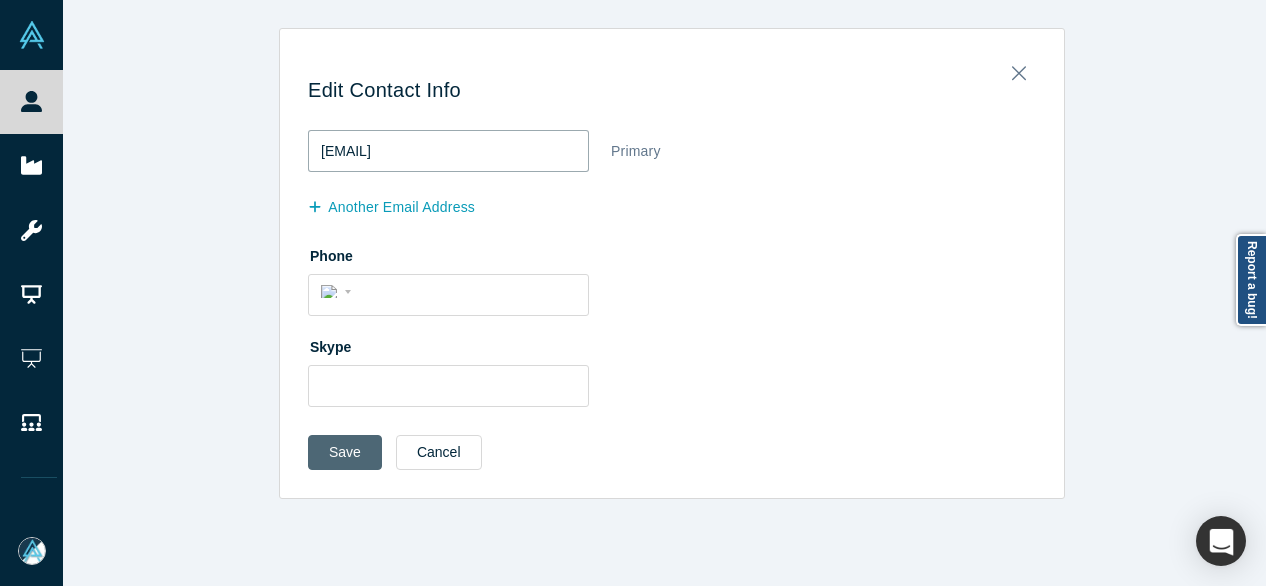 type on "sjfryer@aol.com" 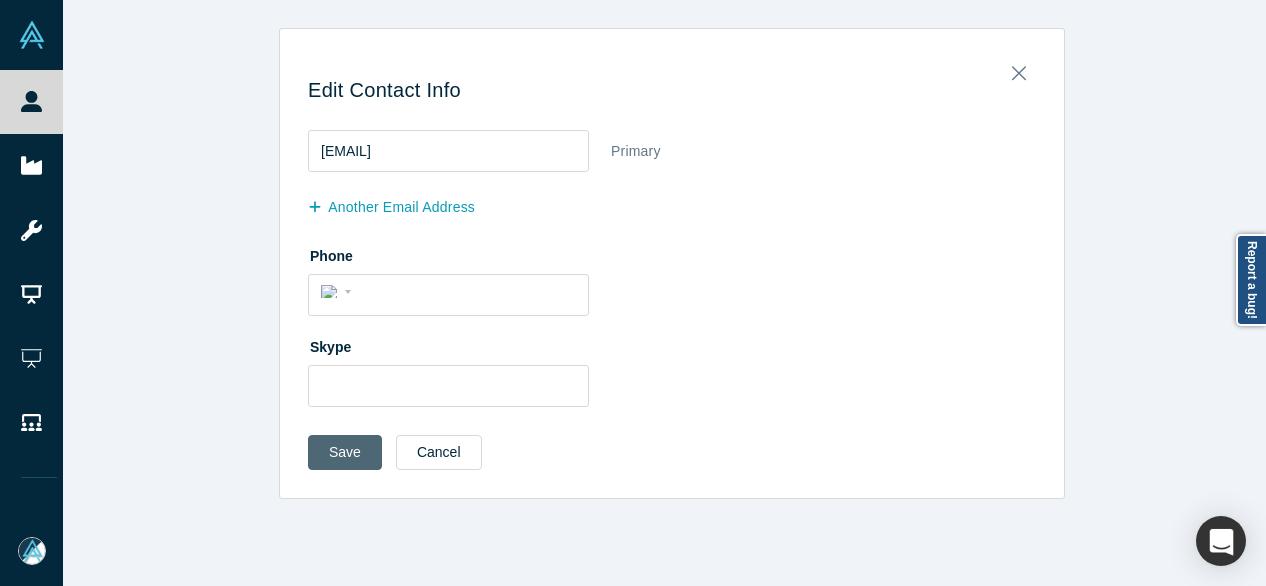 drag, startPoint x: 328, startPoint y: 449, endPoint x: 318, endPoint y: 451, distance: 10.198039 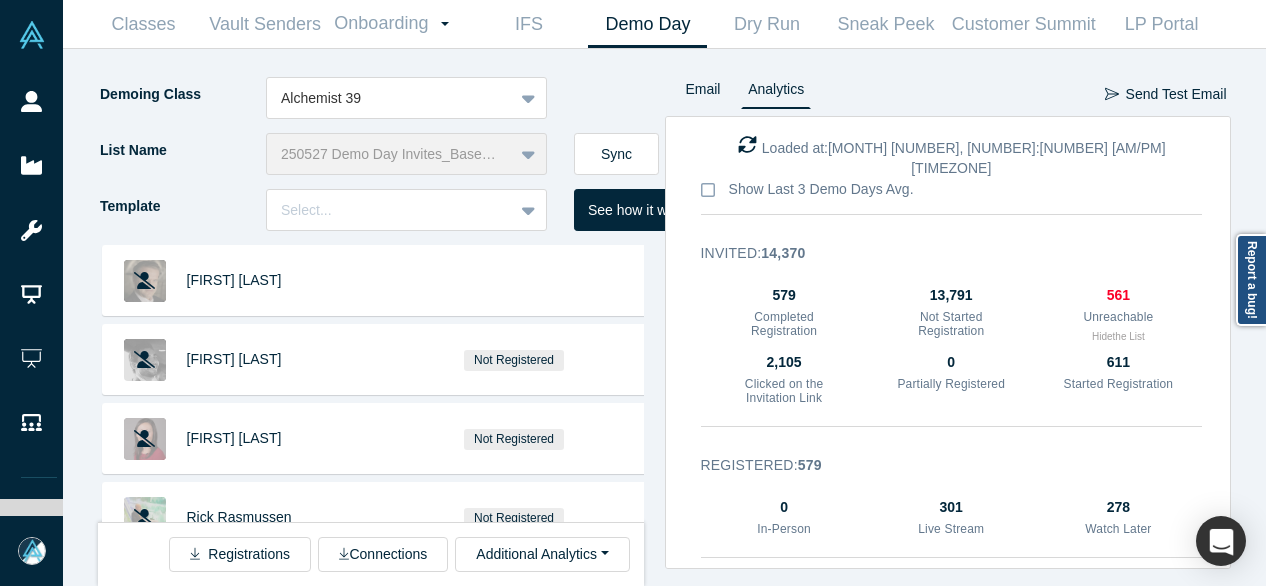 scroll, scrollTop: 0, scrollLeft: 0, axis: both 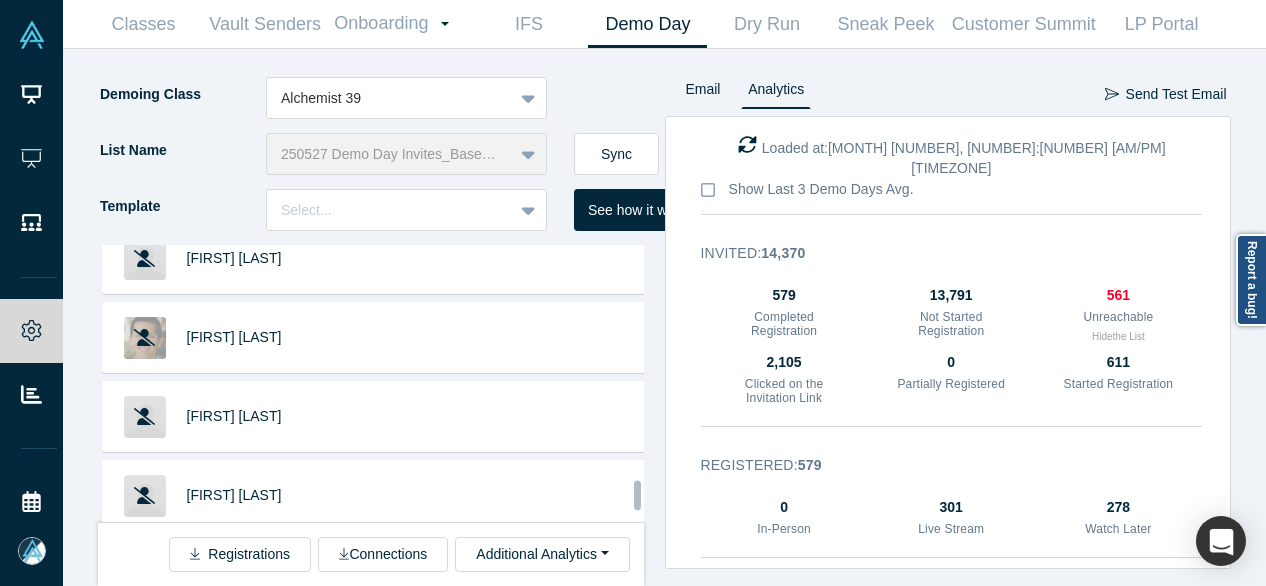 click on "Ron Rofe" at bounding box center [234, 653] 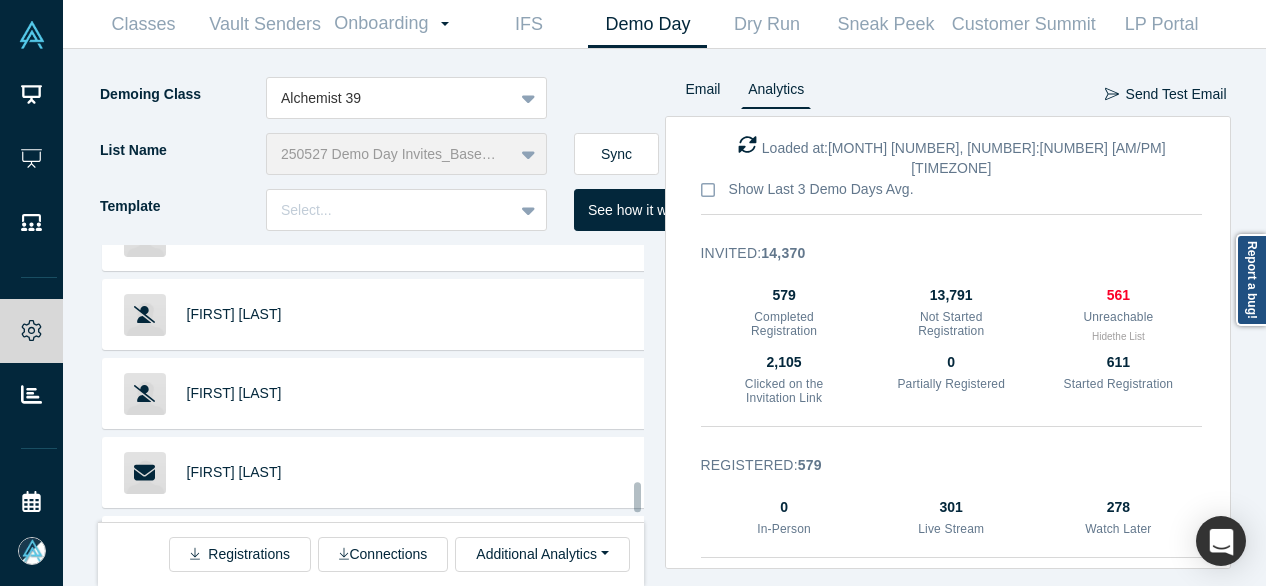 scroll, scrollTop: 22421, scrollLeft: 0, axis: vertical 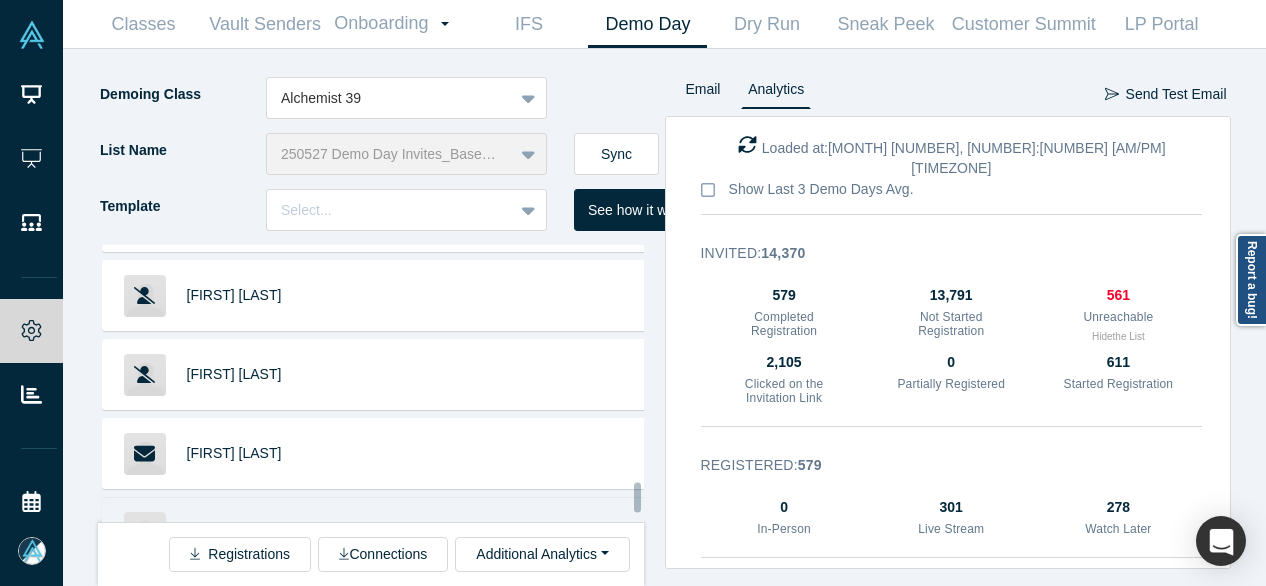 click on "Jonas Nordlander" at bounding box center [234, 532] 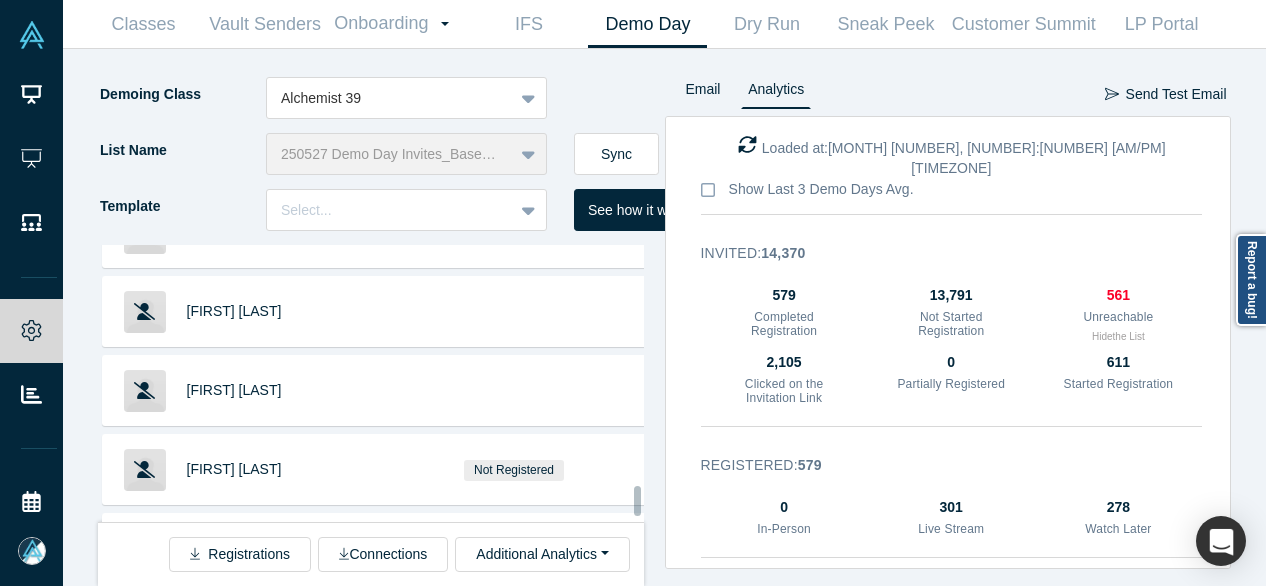 scroll, scrollTop: 22921, scrollLeft: 0, axis: vertical 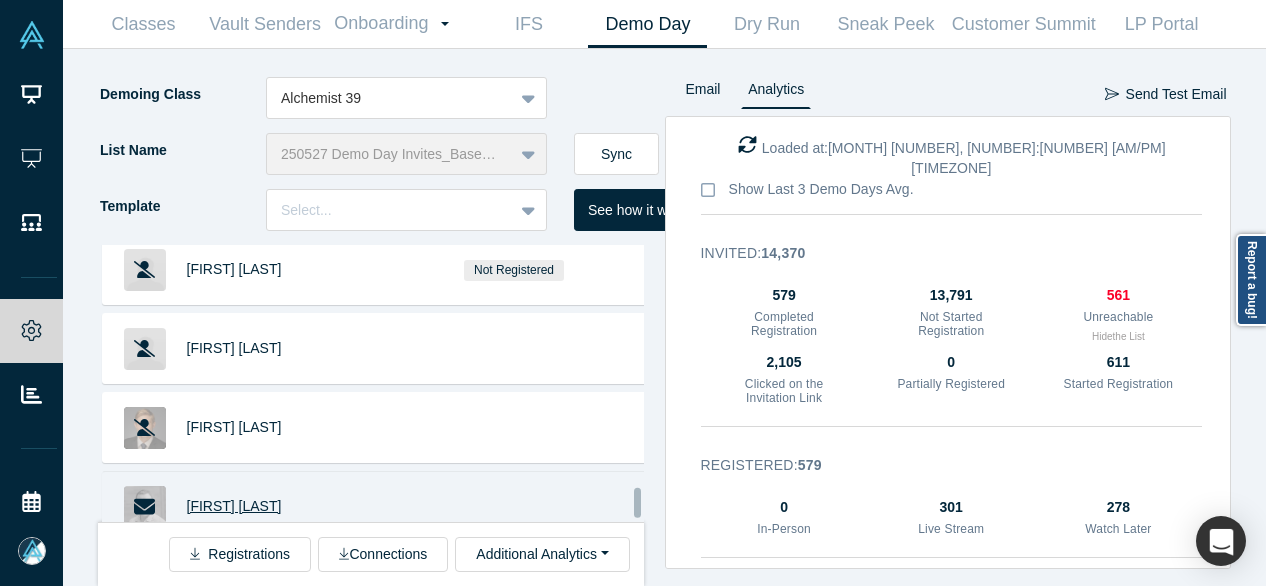click on "Llewellyn Cox" at bounding box center (234, 506) 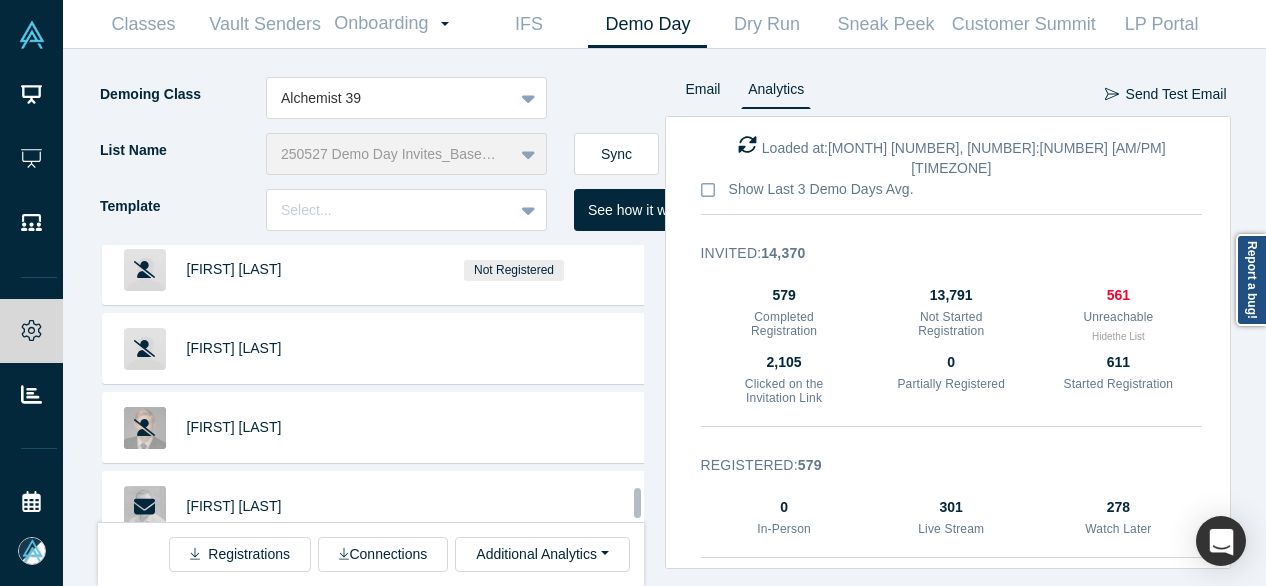 scroll, scrollTop: 23121, scrollLeft: 0, axis: vertical 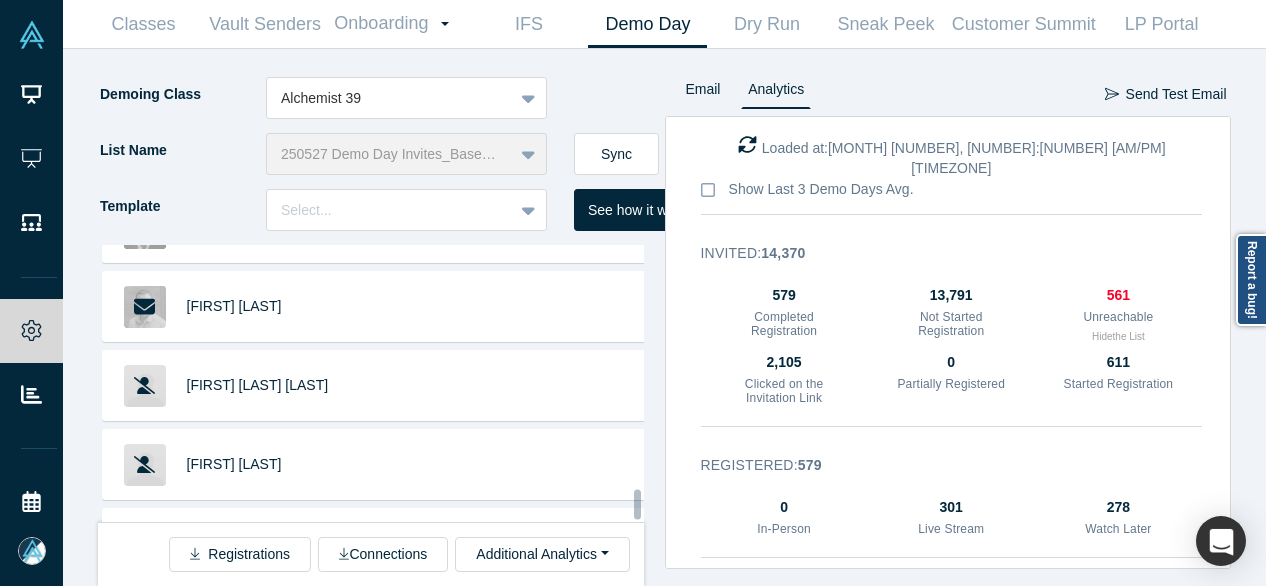 click on "Alex Soffe" at bounding box center (234, 622) 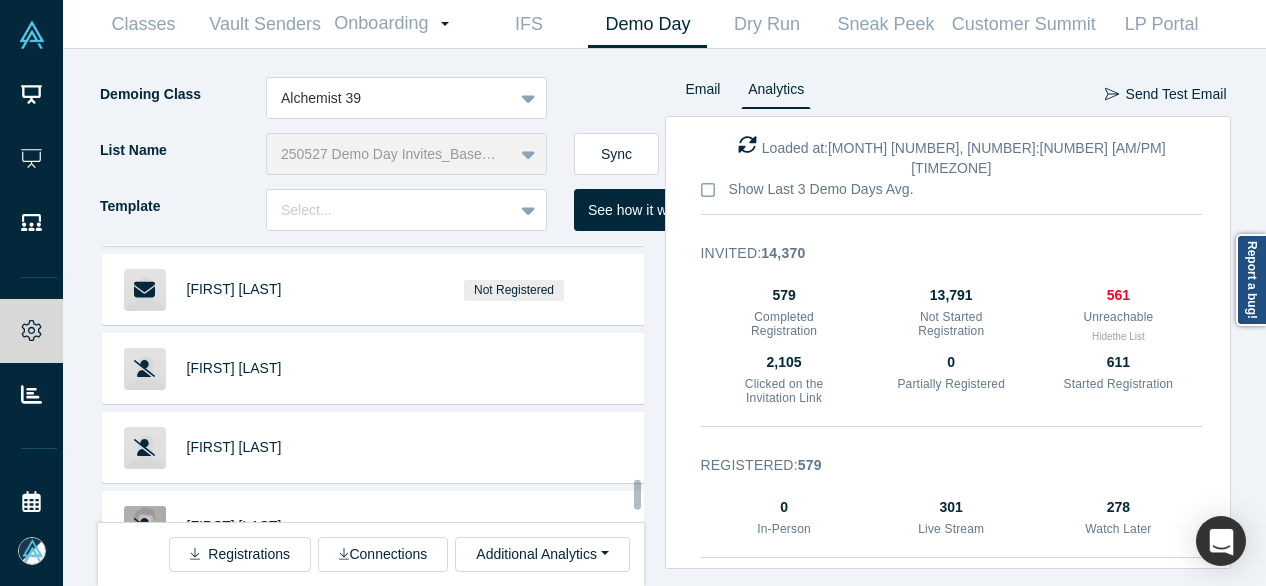 scroll, scrollTop: 23654, scrollLeft: 0, axis: vertical 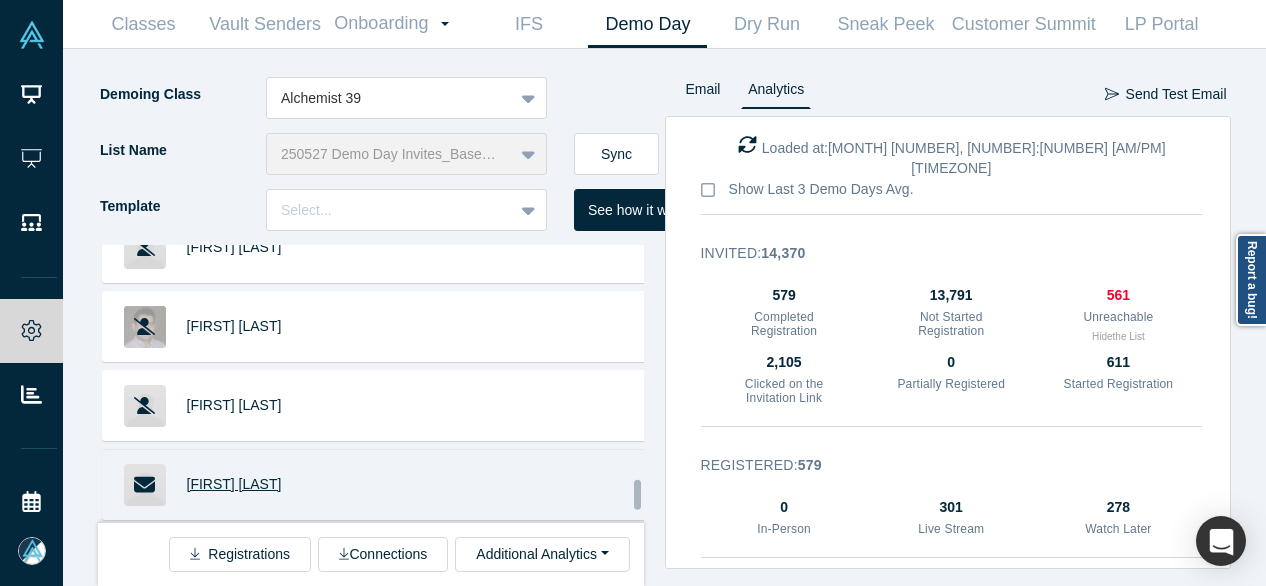 click on "Ran Levitzky" at bounding box center (234, 484) 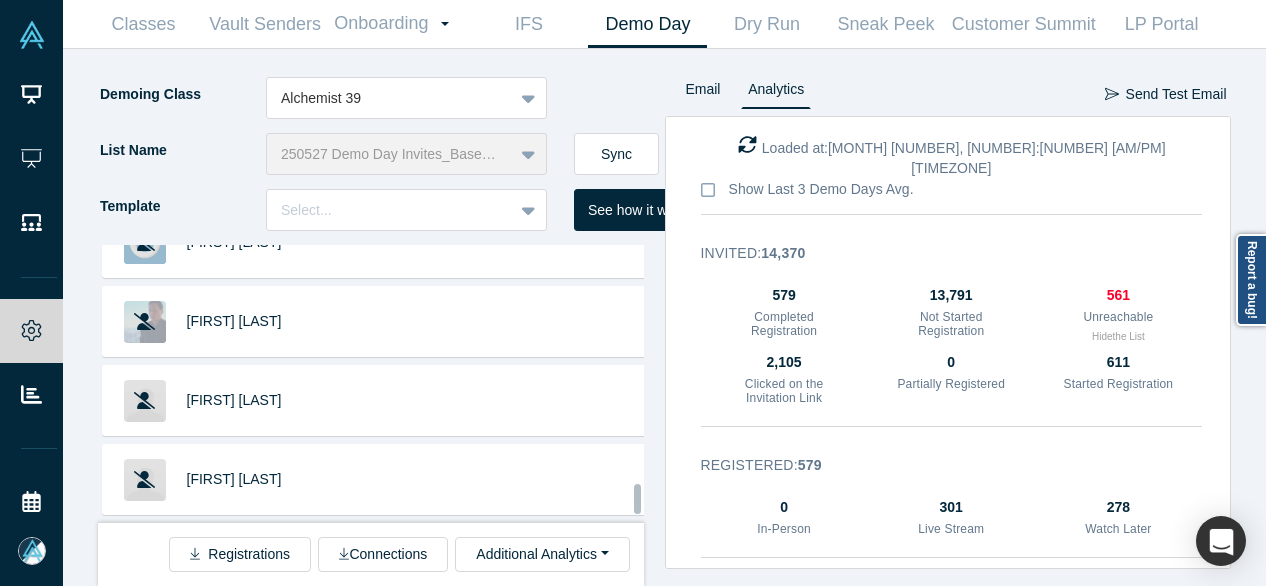 scroll, scrollTop: 24354, scrollLeft: 0, axis: vertical 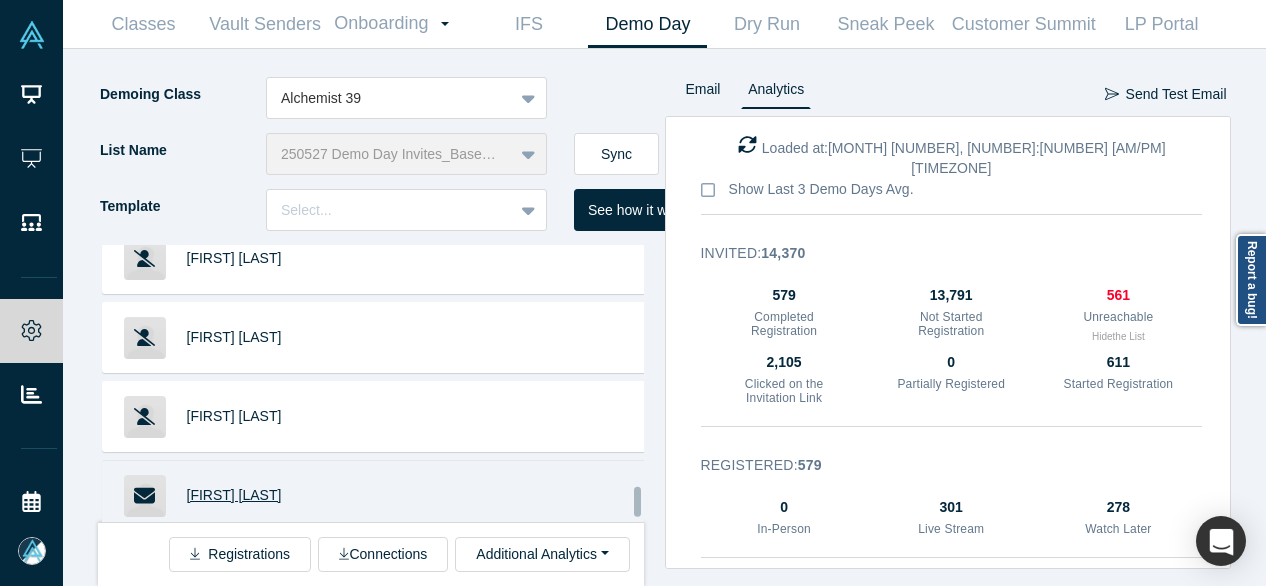 click on "[FIRST] [LAST]" at bounding box center [234, 495] 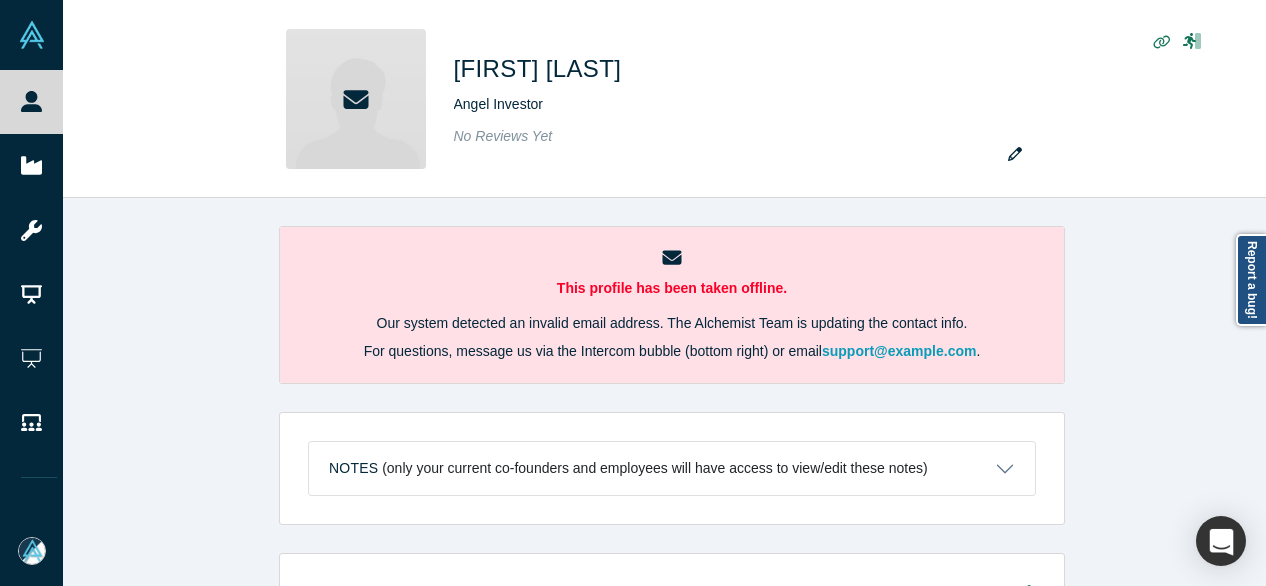 scroll, scrollTop: 0, scrollLeft: 0, axis: both 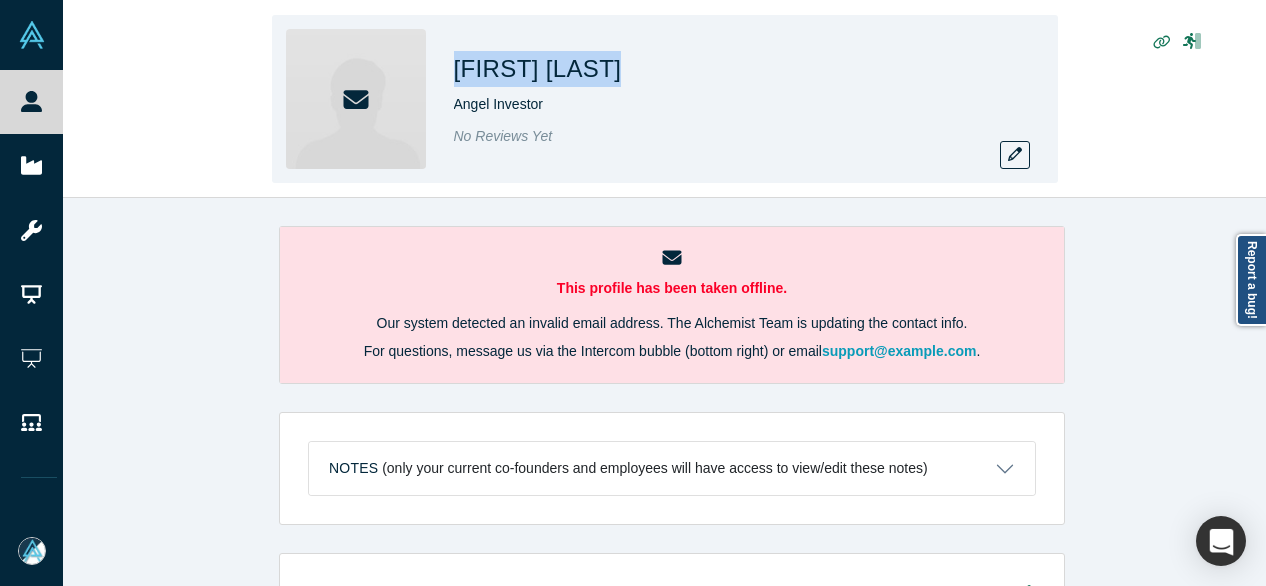 drag, startPoint x: 446, startPoint y: 67, endPoint x: 725, endPoint y: 85, distance: 279.58005 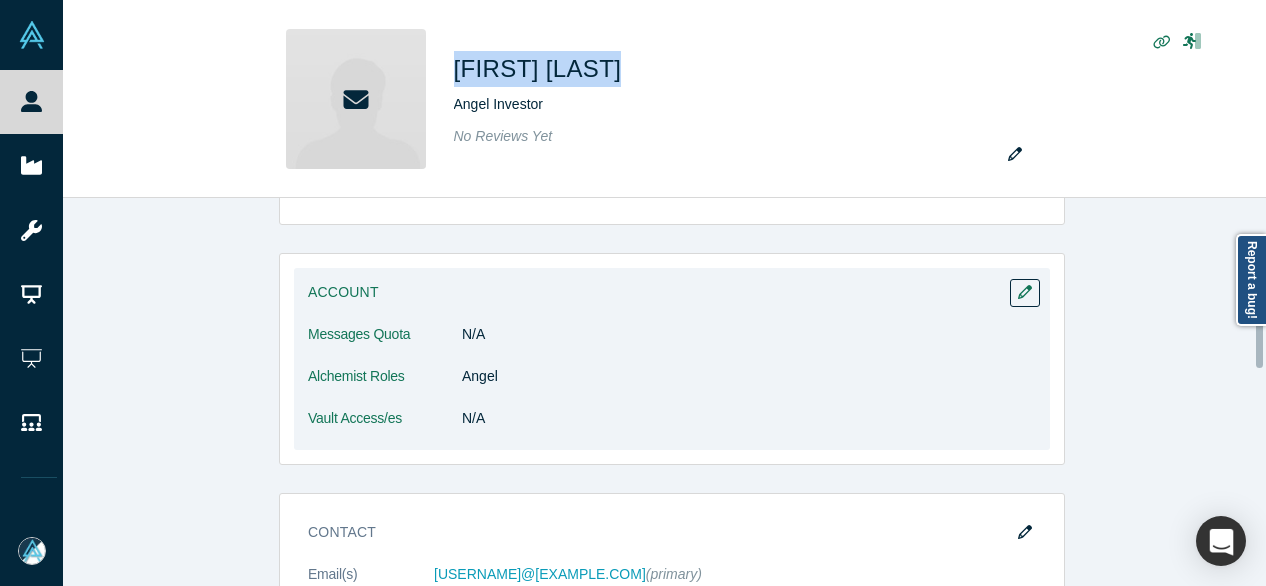 scroll, scrollTop: 400, scrollLeft: 0, axis: vertical 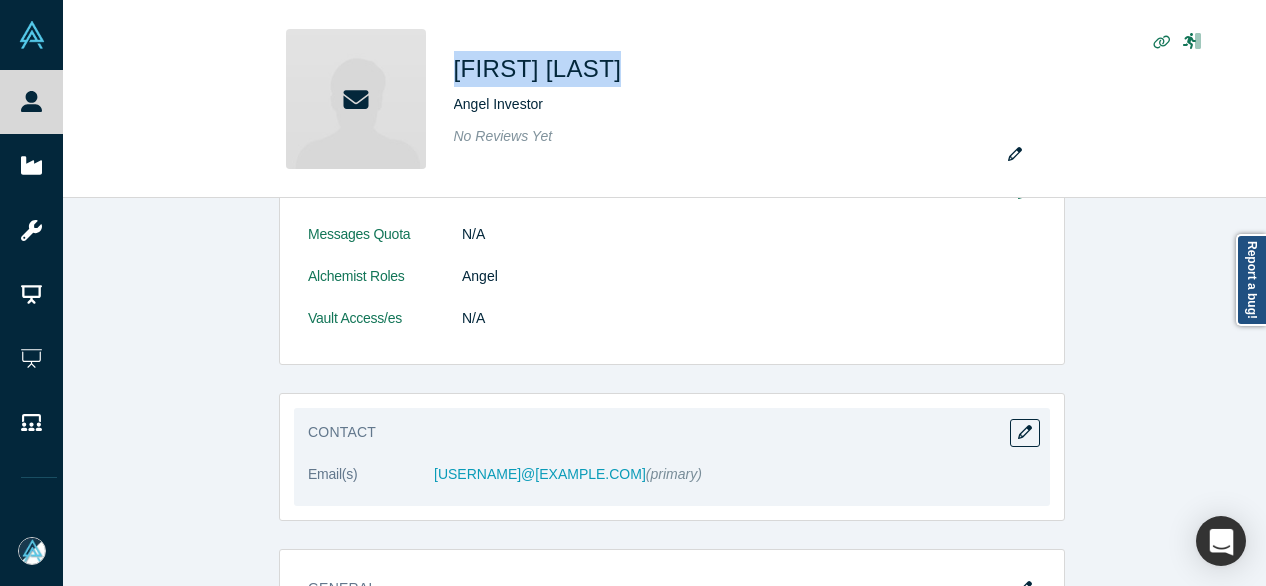 drag, startPoint x: 428, startPoint y: 480, endPoint x: 639, endPoint y: 479, distance: 211.00237 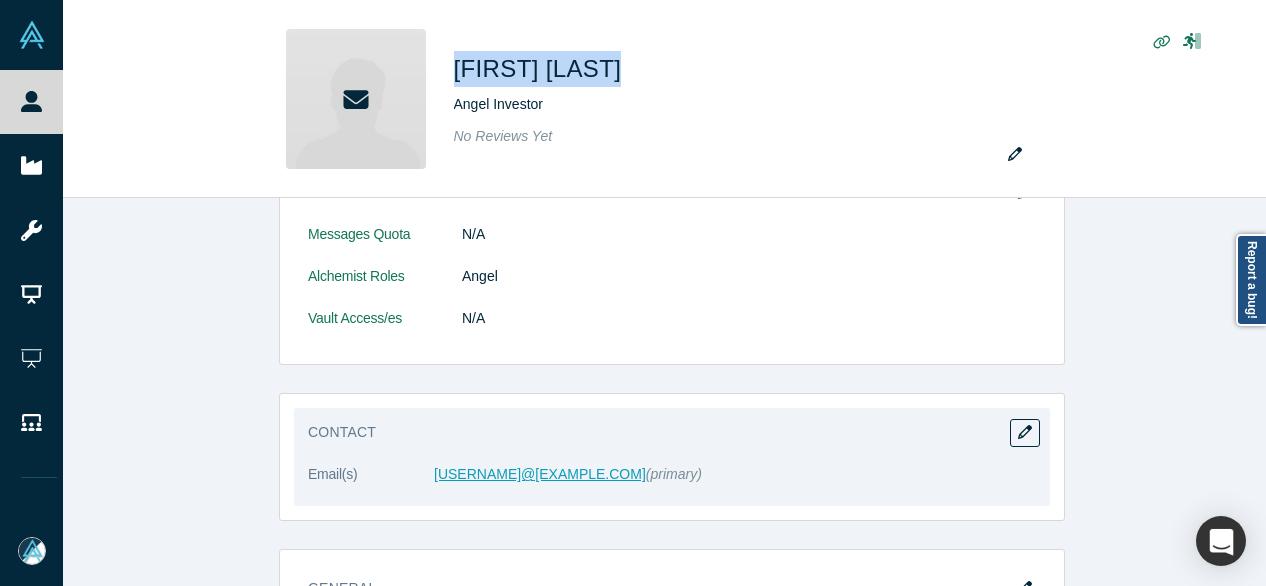 copy on "jonas.nordlanderfamily@gmail.com" 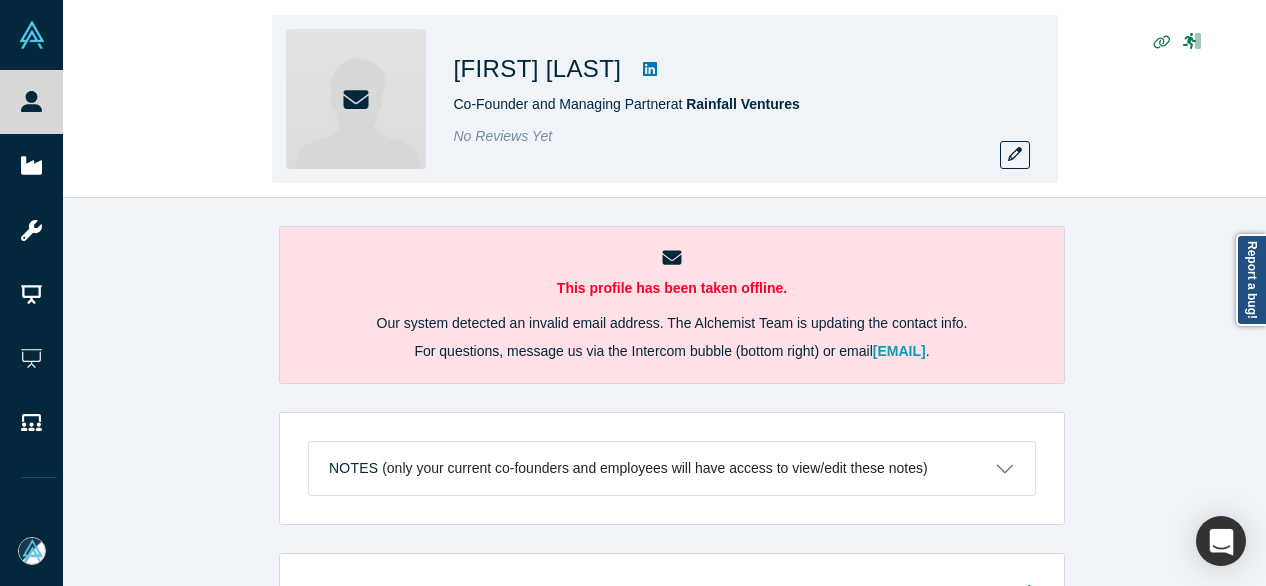 scroll, scrollTop: 0, scrollLeft: 0, axis: both 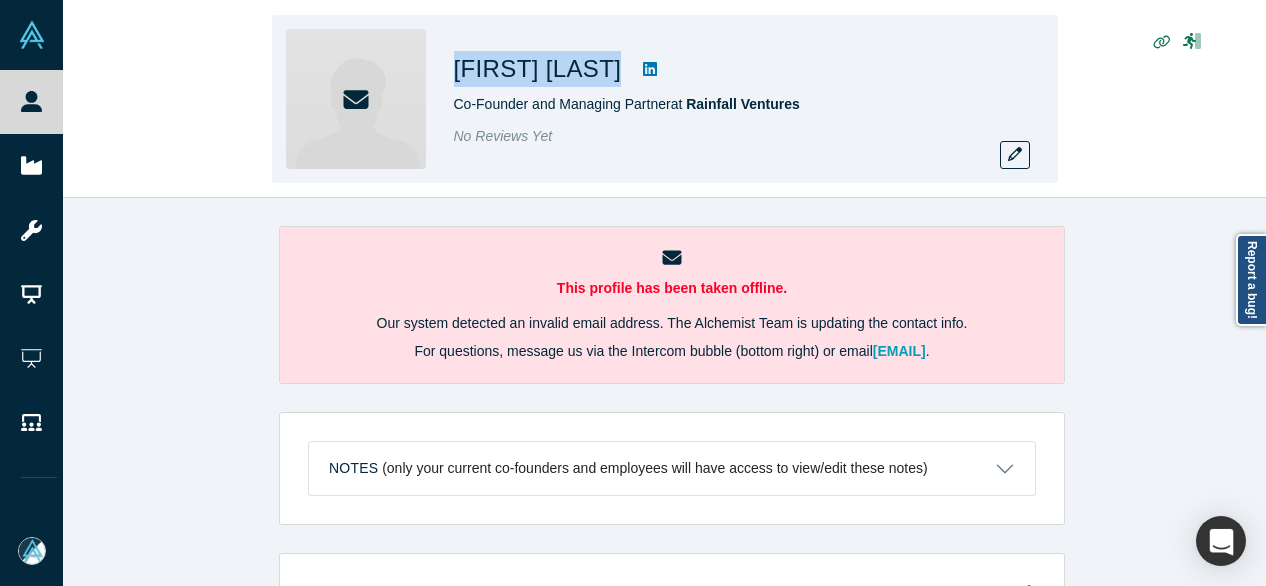 drag, startPoint x: 515, startPoint y: 77, endPoint x: 554, endPoint y: 77, distance: 39 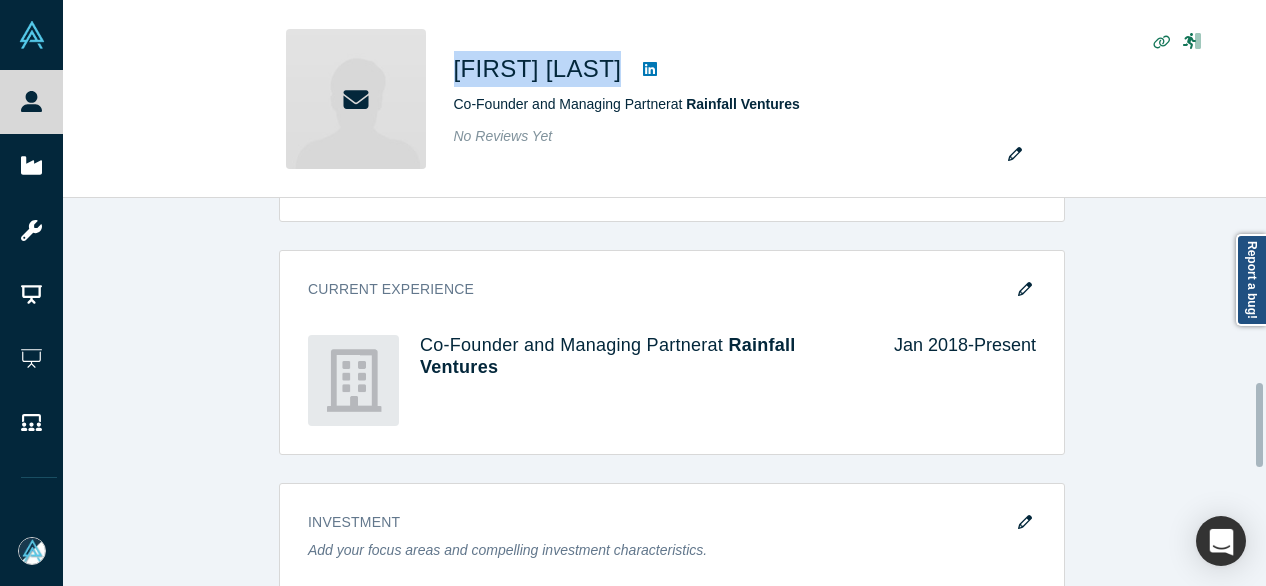 scroll, scrollTop: 900, scrollLeft: 0, axis: vertical 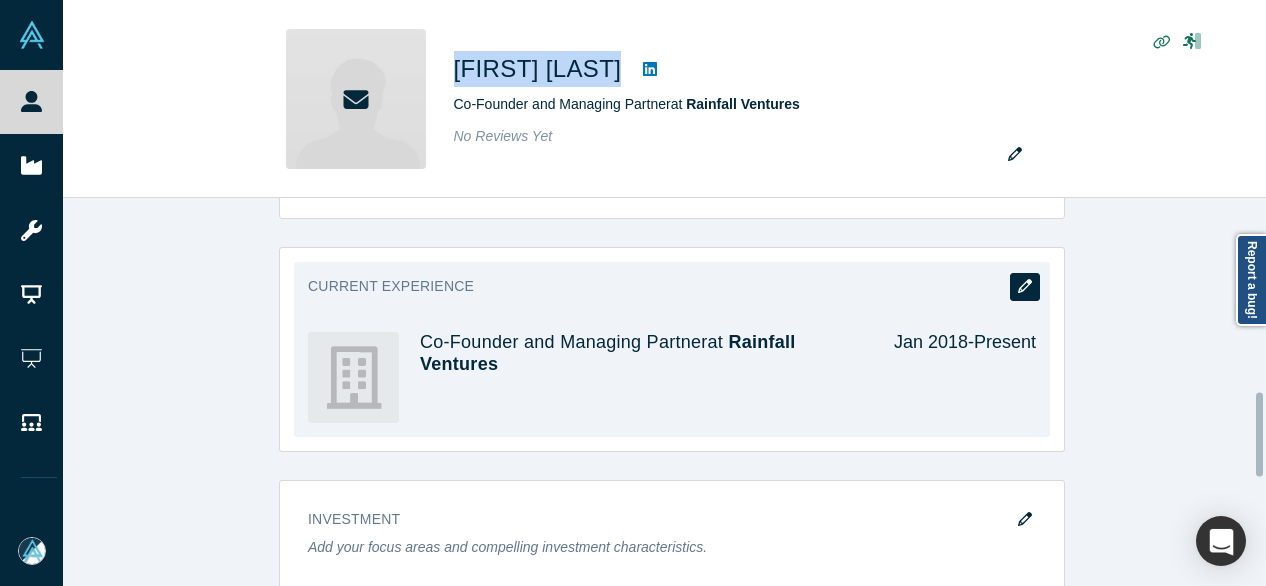 click at bounding box center [1025, 287] 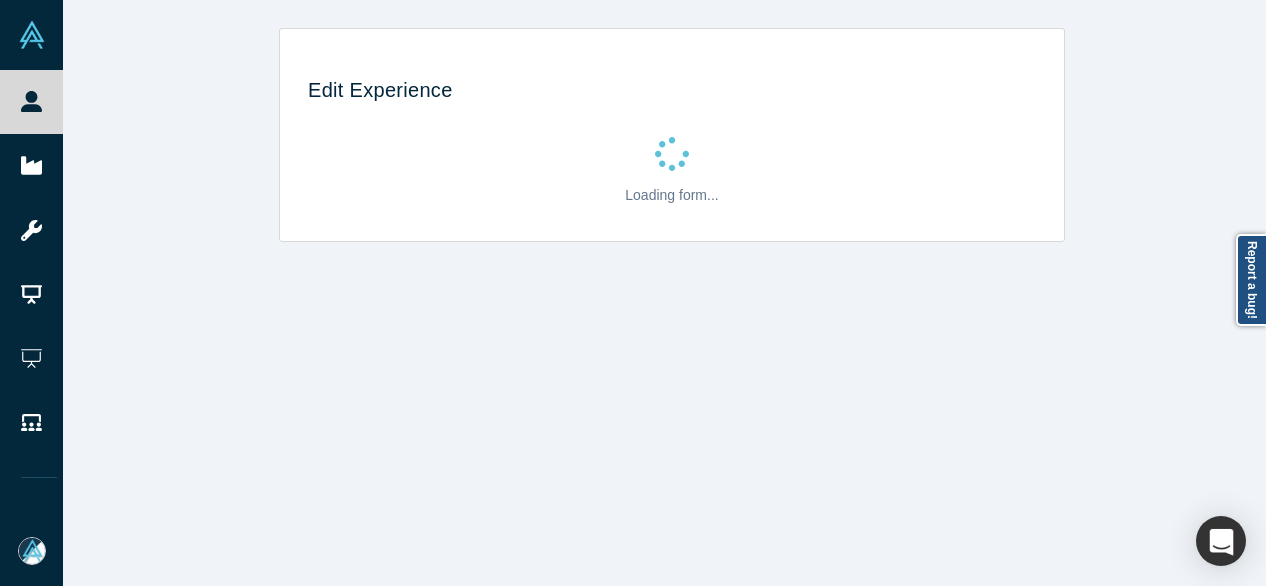 scroll, scrollTop: 0, scrollLeft: 0, axis: both 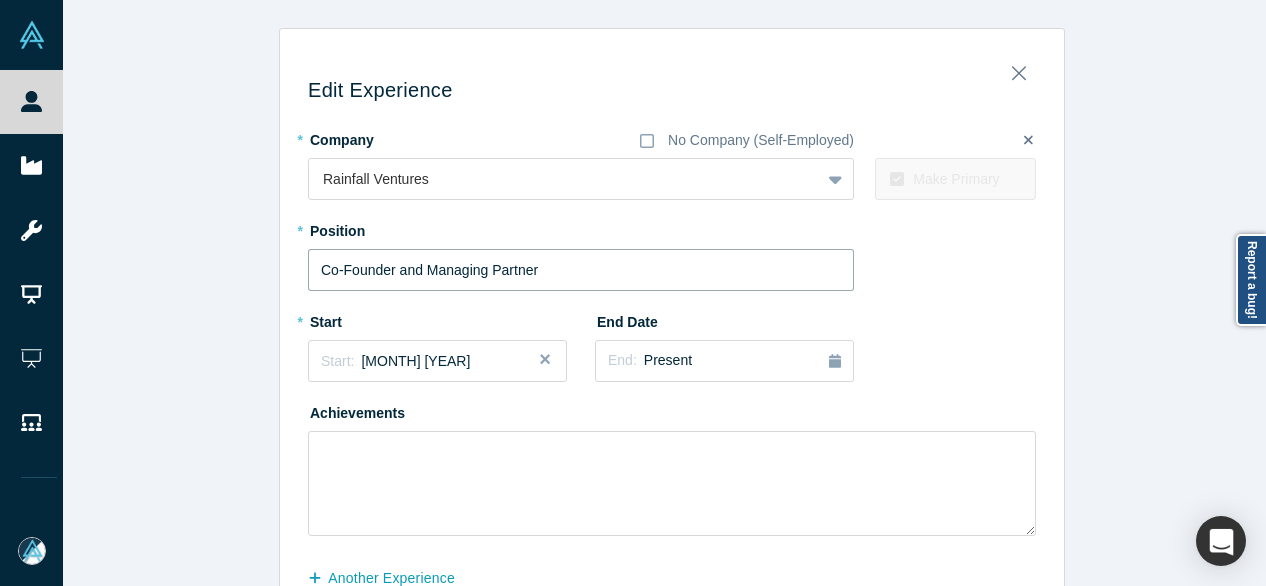 drag, startPoint x: 565, startPoint y: 263, endPoint x: 170, endPoint y: 263, distance: 395 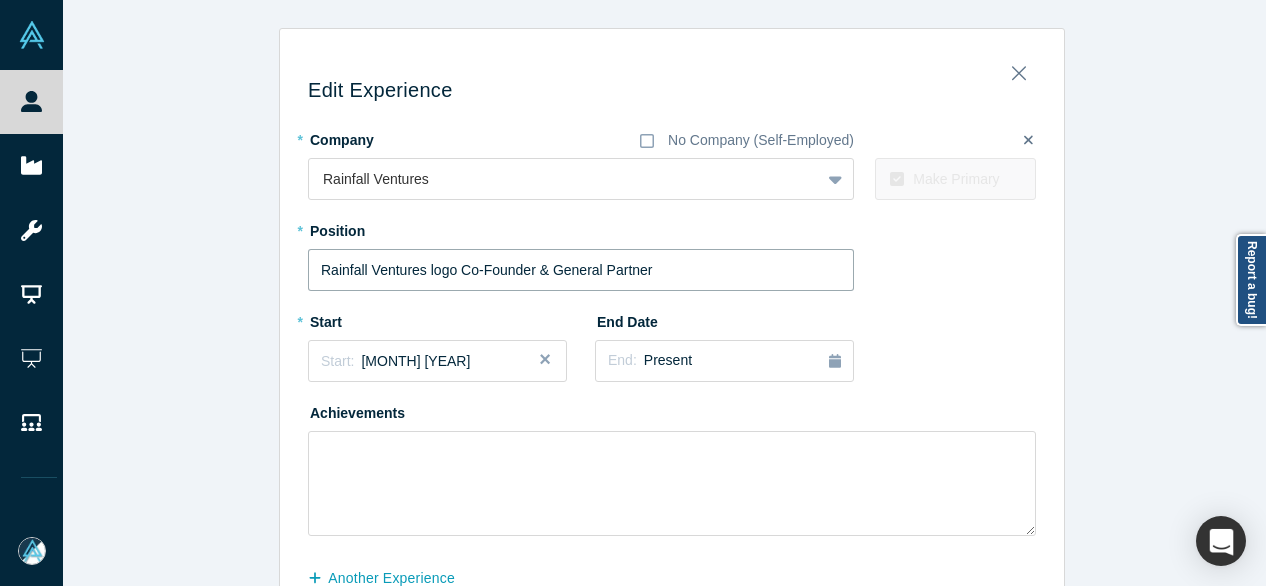 drag, startPoint x: 450, startPoint y: 269, endPoint x: -6, endPoint y: 301, distance: 457.12143 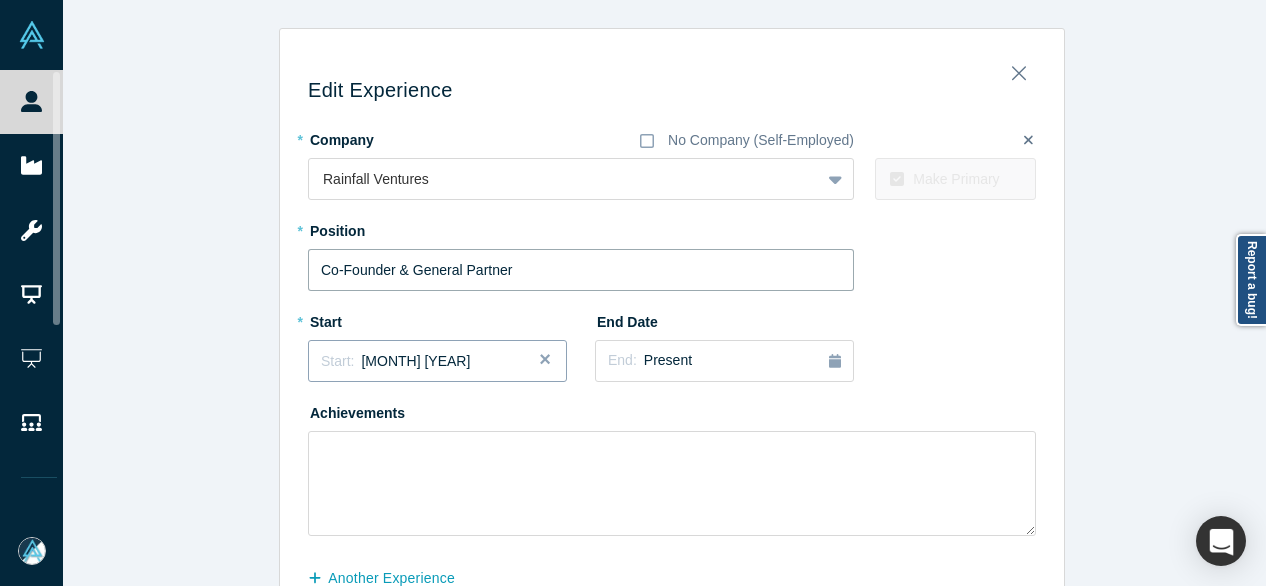type on "Co-Founder & General Partner" 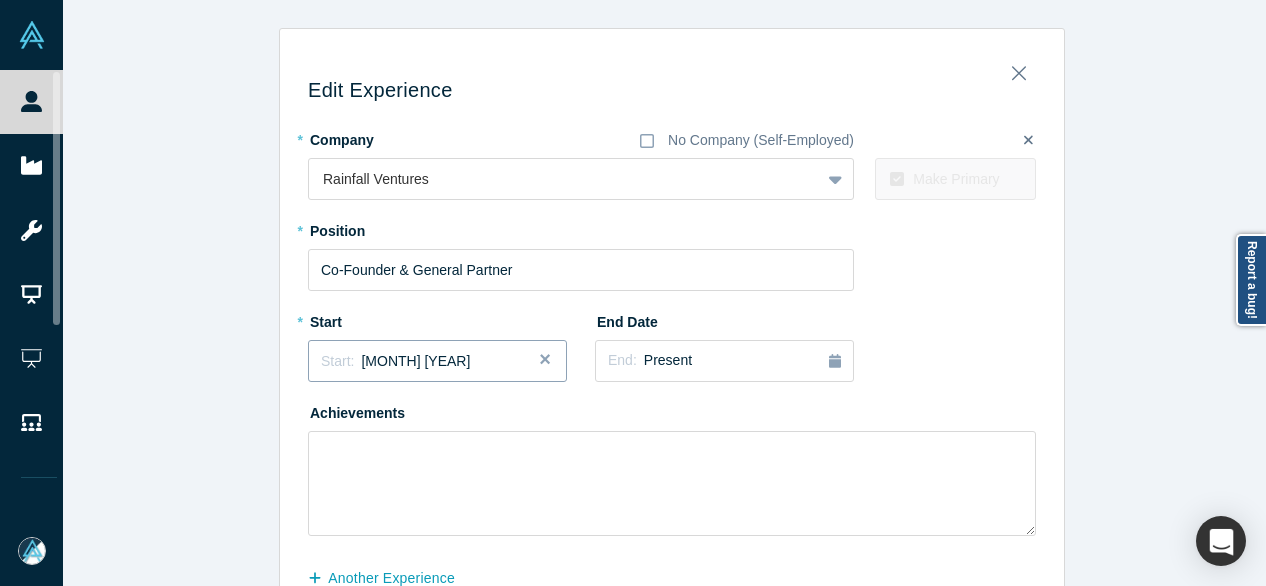 click on "January 2018" at bounding box center (415, 361) 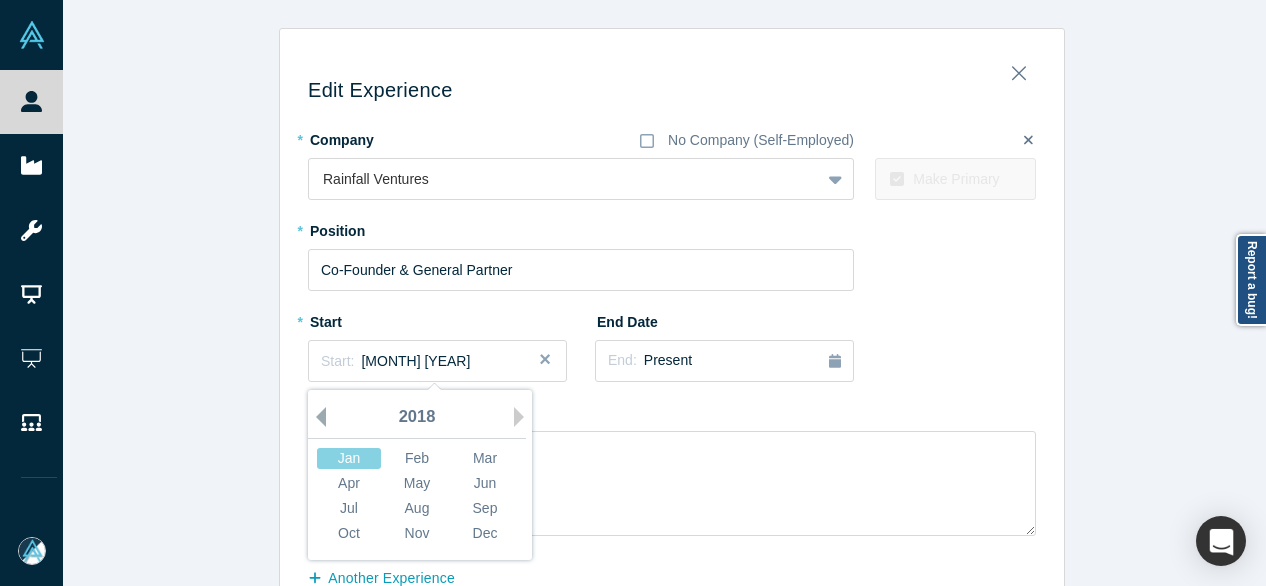 click on "Previous Year" at bounding box center [316, 417] 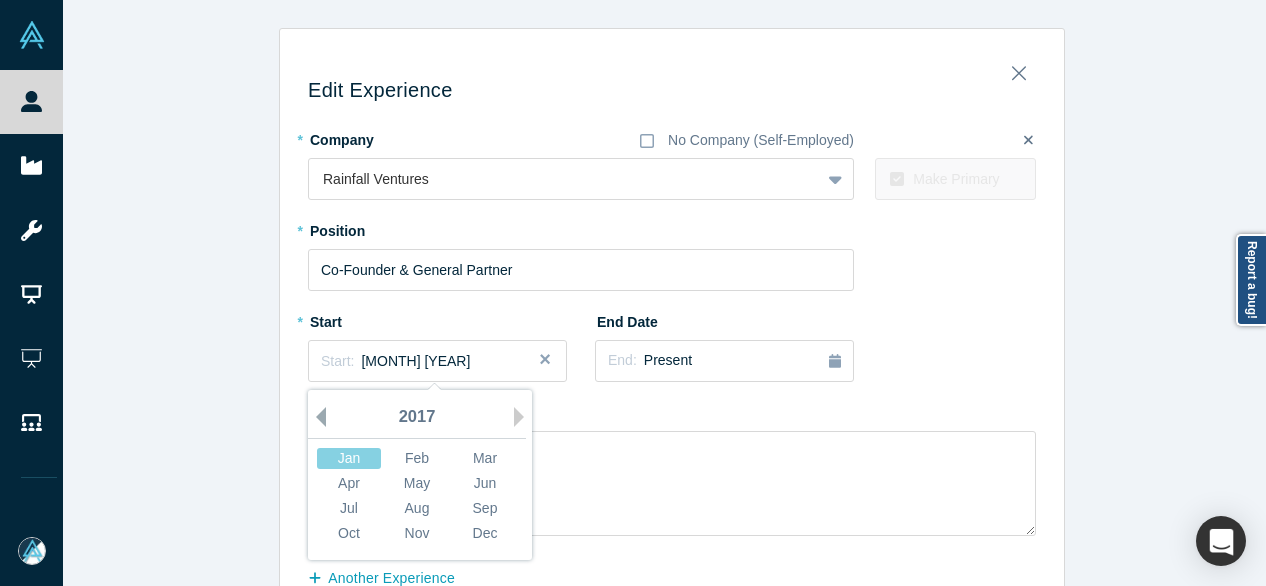 click on "Previous Year" at bounding box center [316, 417] 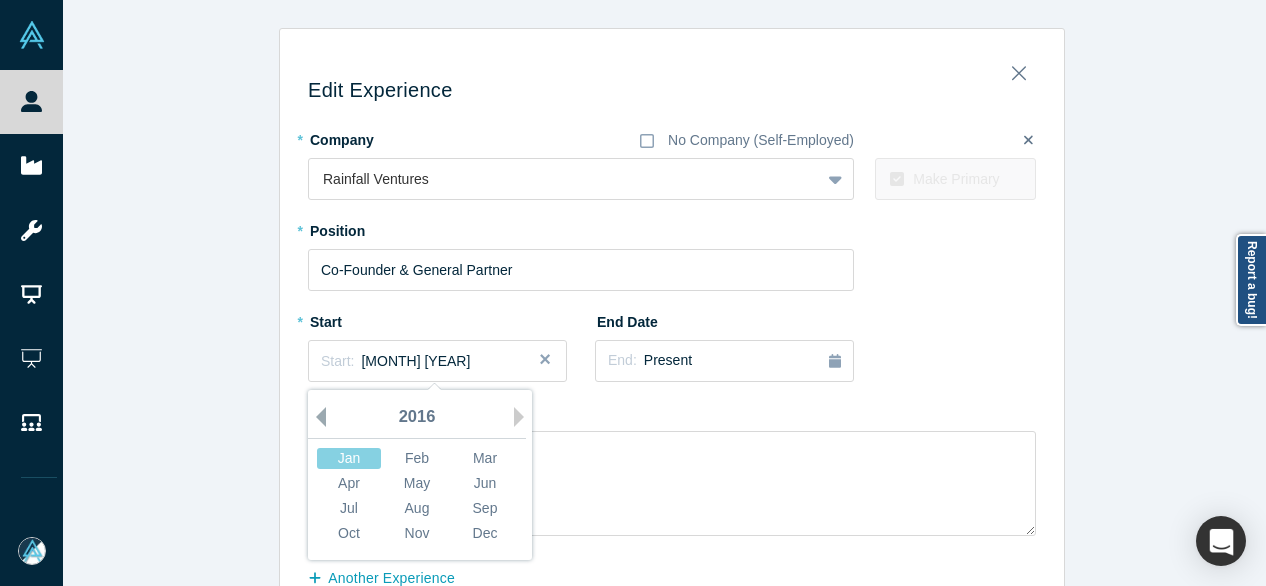 click on "Previous Year" at bounding box center [316, 417] 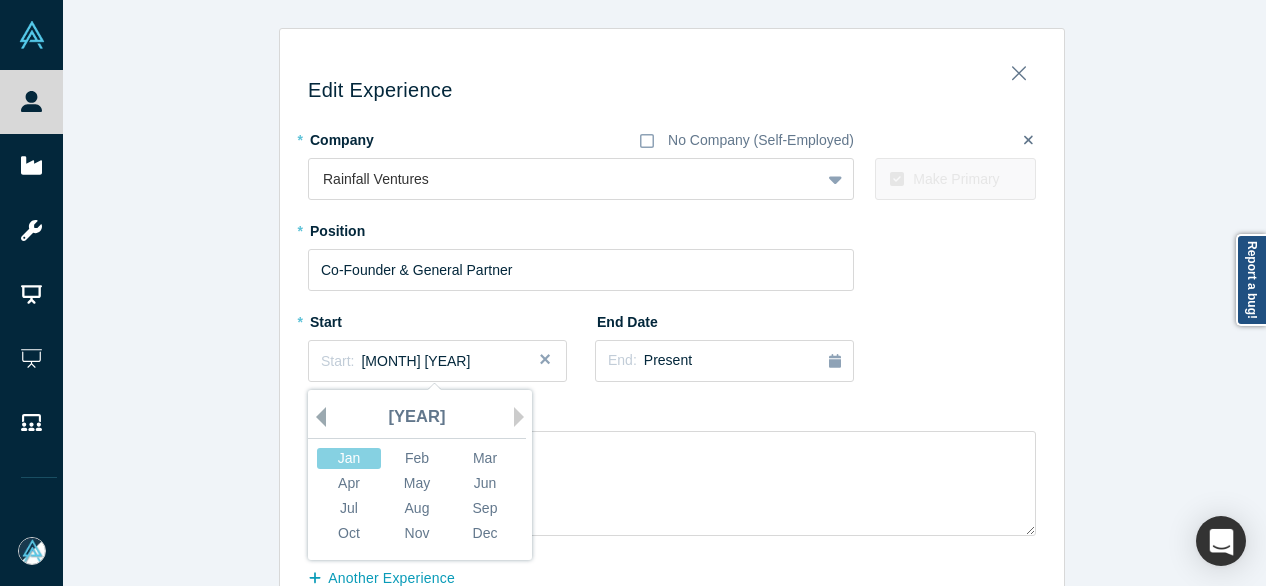 click on "Previous Year" at bounding box center [316, 417] 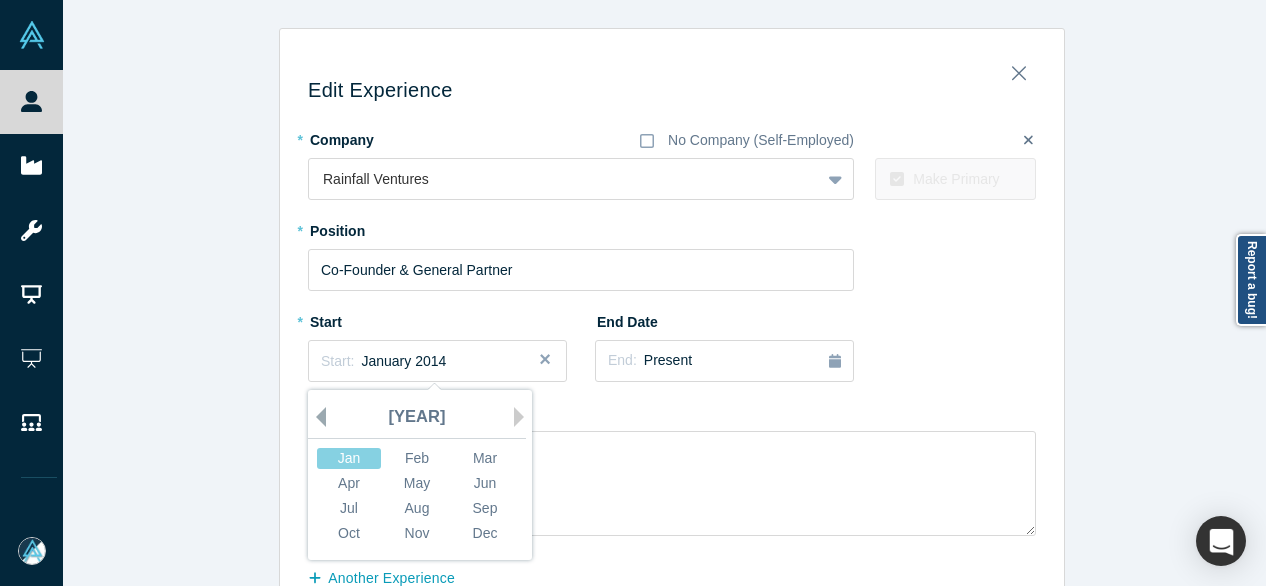 click on "Previous Year" at bounding box center (316, 417) 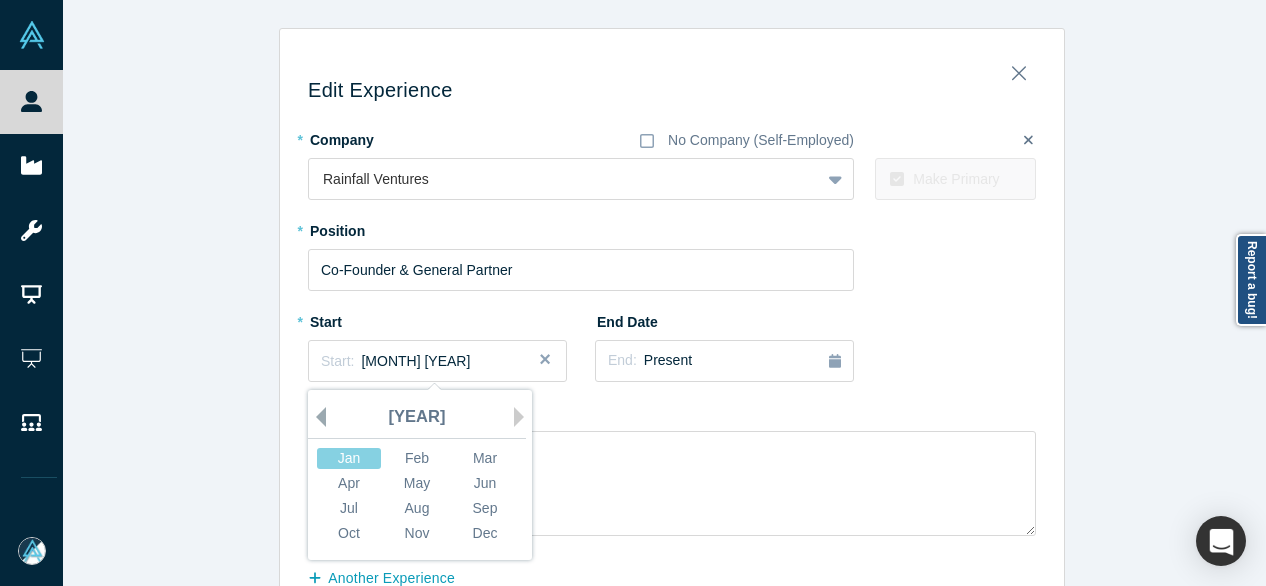 click on "Previous Year" at bounding box center [316, 417] 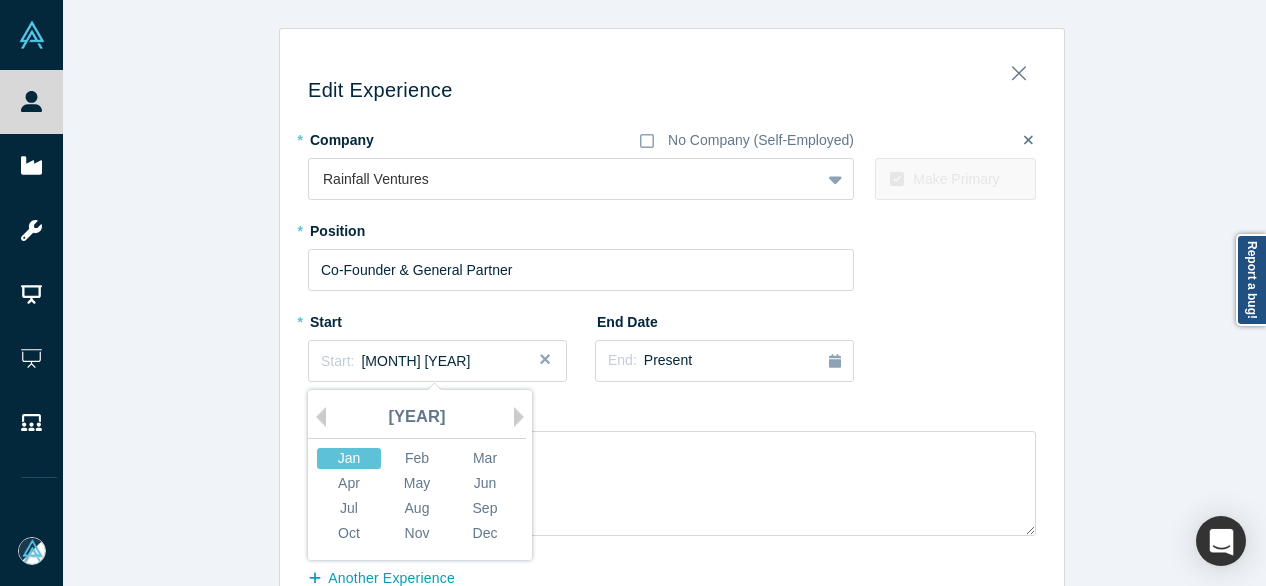 click on "Jan" at bounding box center (349, 458) 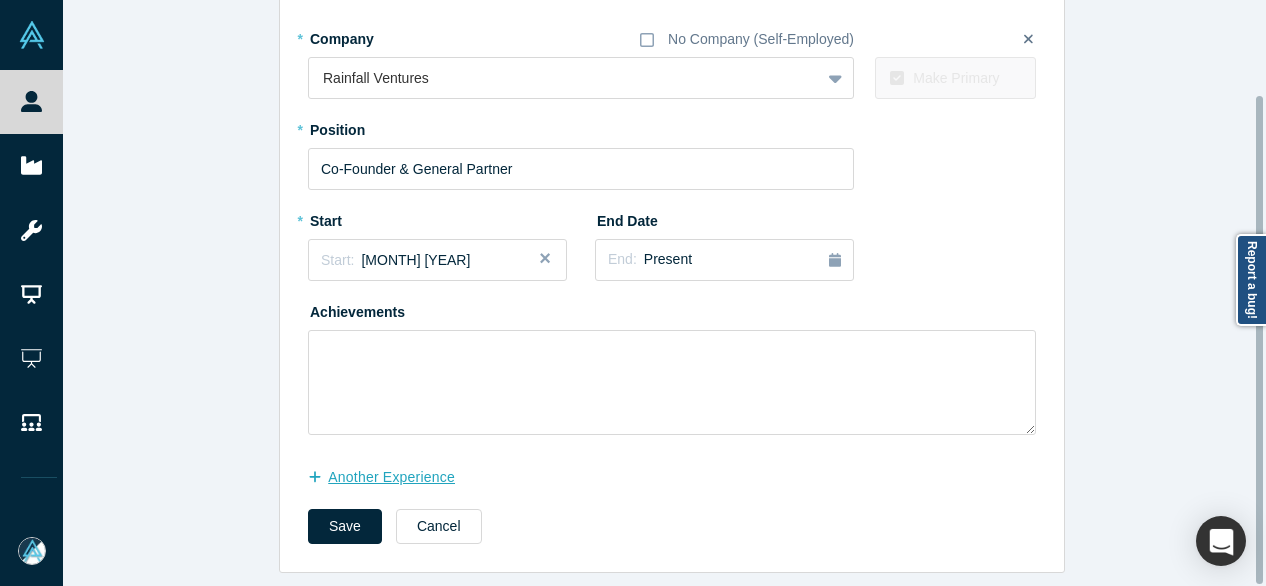 scroll, scrollTop: 114, scrollLeft: 0, axis: vertical 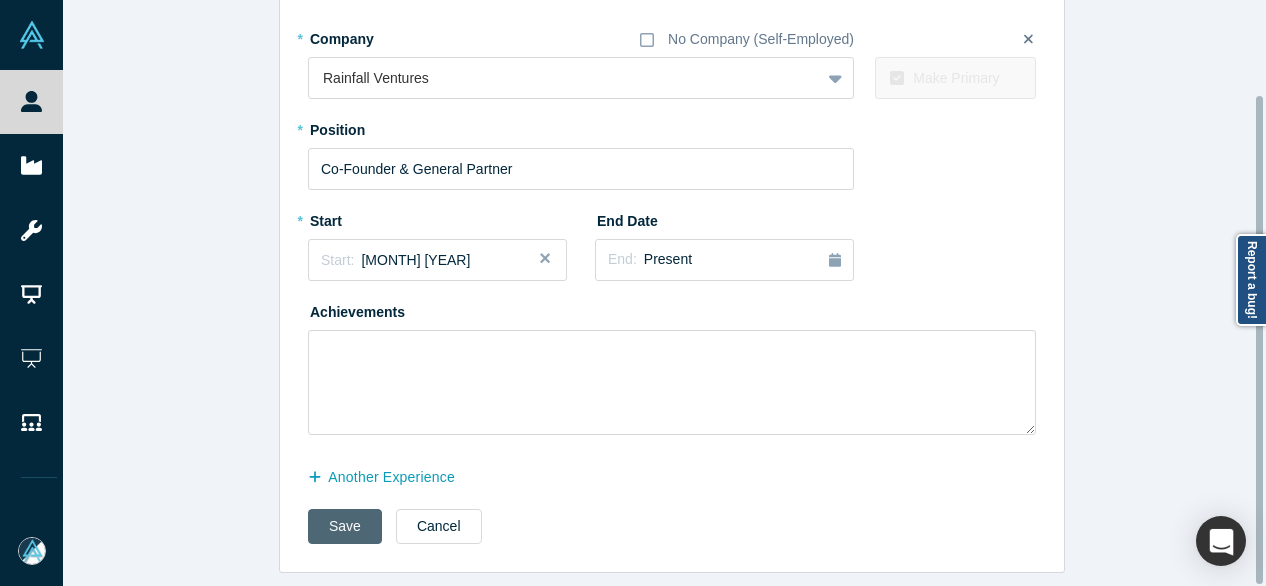 click on "Save" at bounding box center (345, 526) 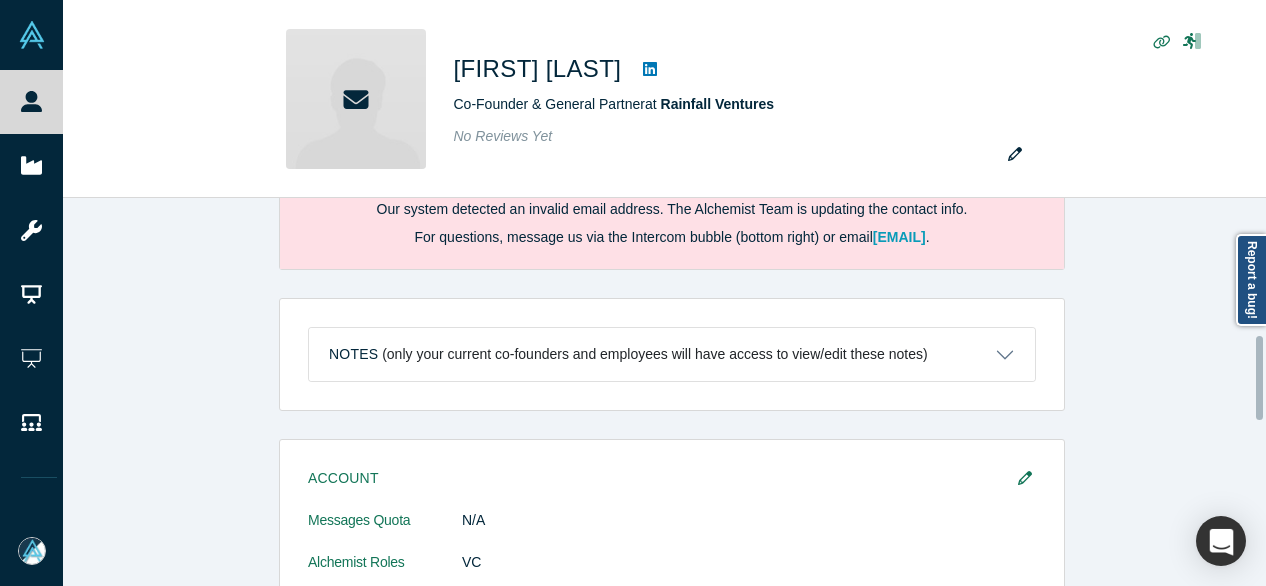 scroll, scrollTop: 0, scrollLeft: 0, axis: both 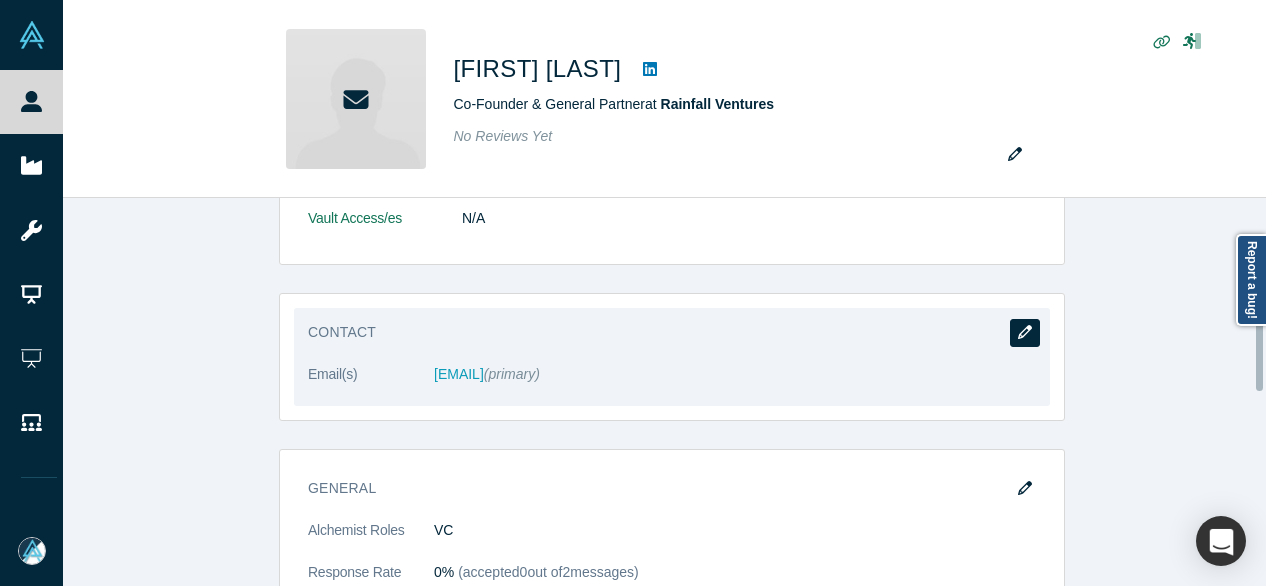 click at bounding box center (1025, 333) 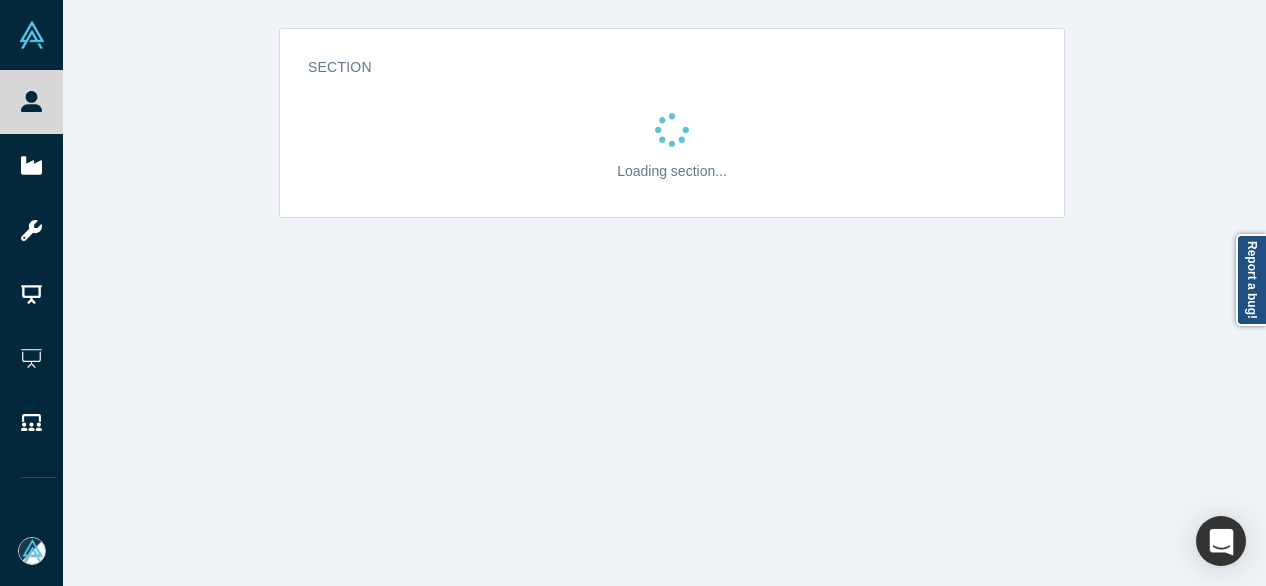 scroll, scrollTop: 0, scrollLeft: 0, axis: both 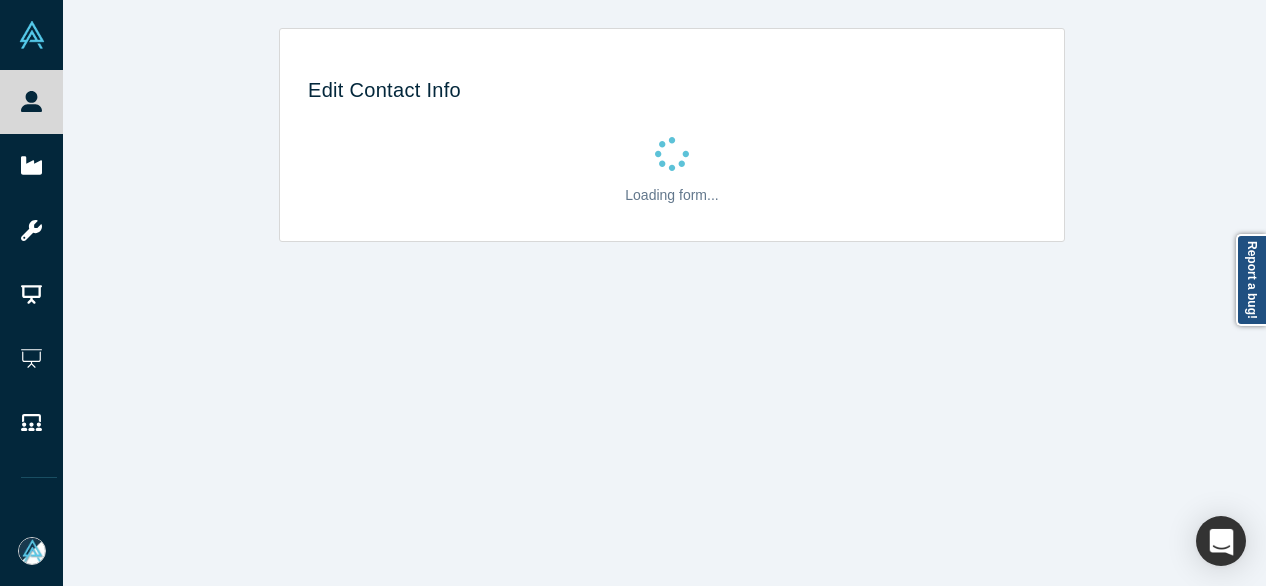 select on "US" 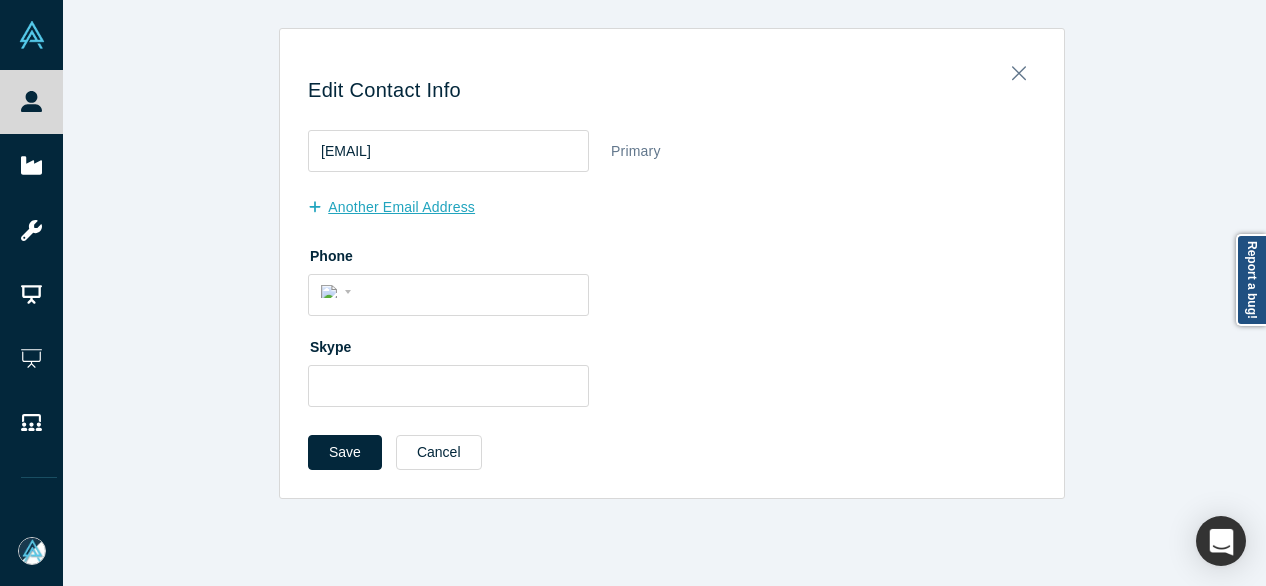 click on "another Email Address" at bounding box center [402, 207] 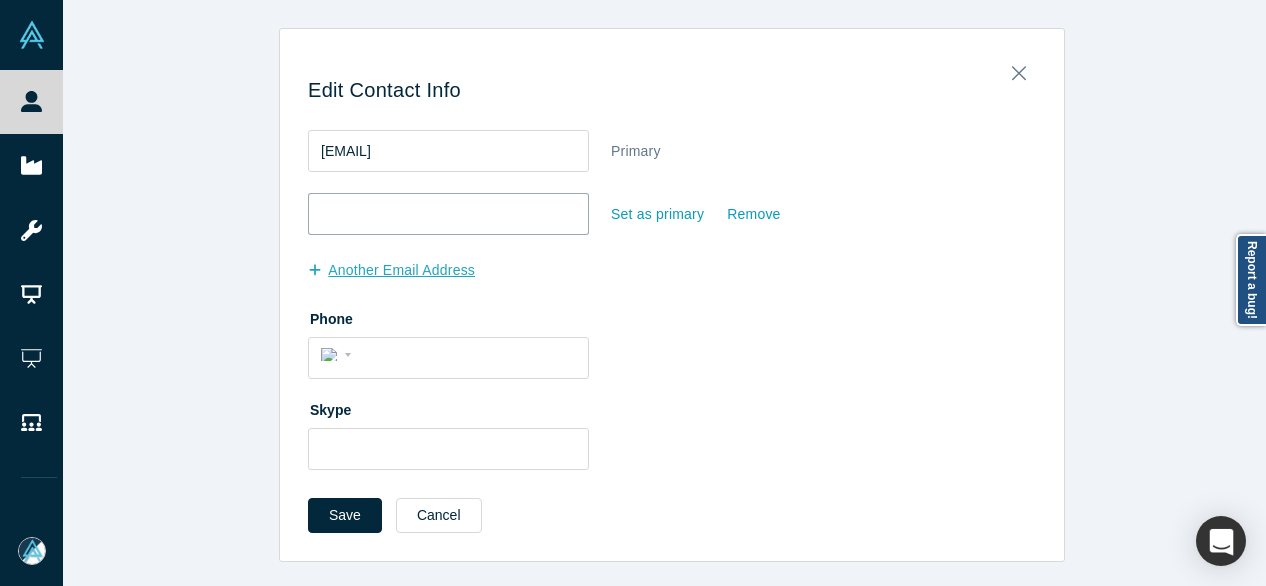 click at bounding box center [448, 214] 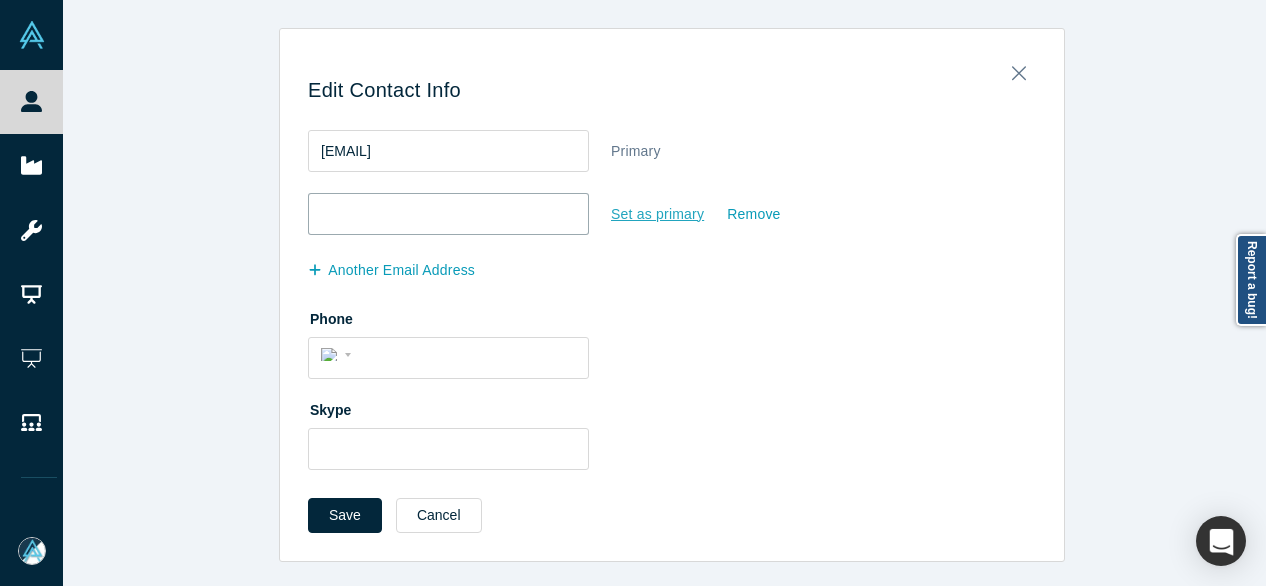 paste on "ronrofe@gmail.com" 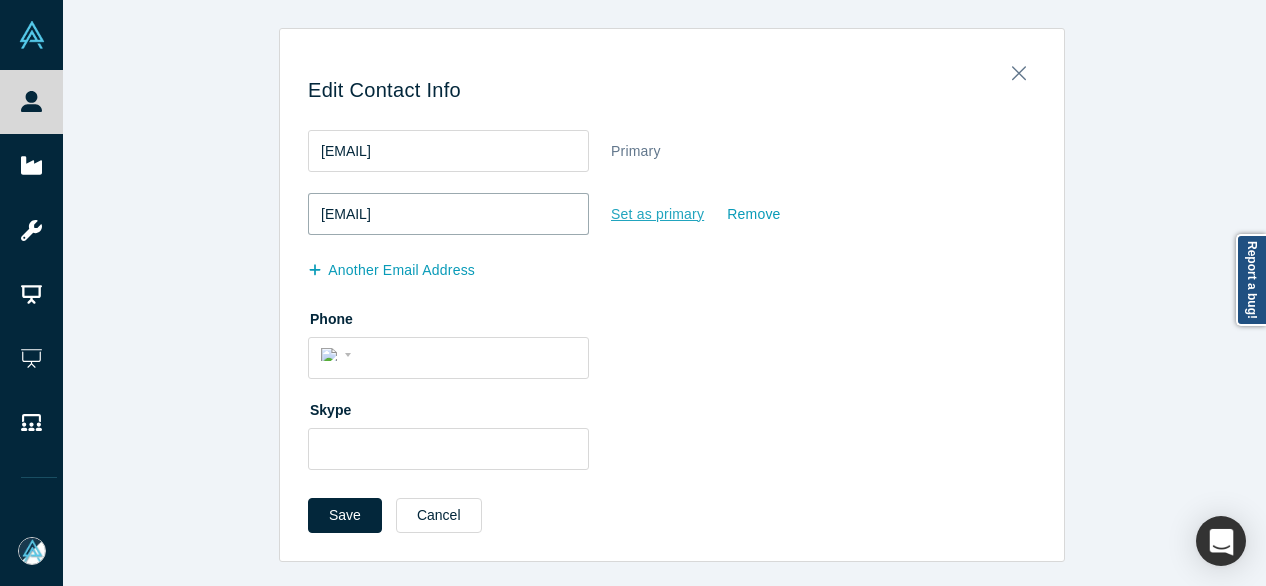 type on "ronrofe@gmail.com" 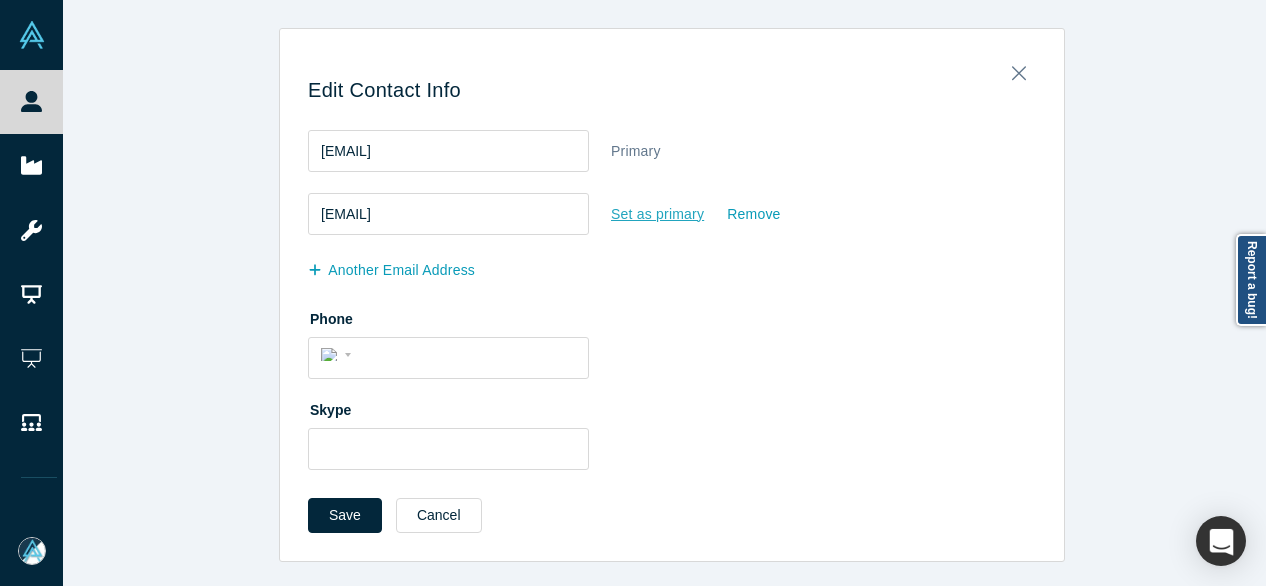 click on "Set as primary" at bounding box center [657, 214] 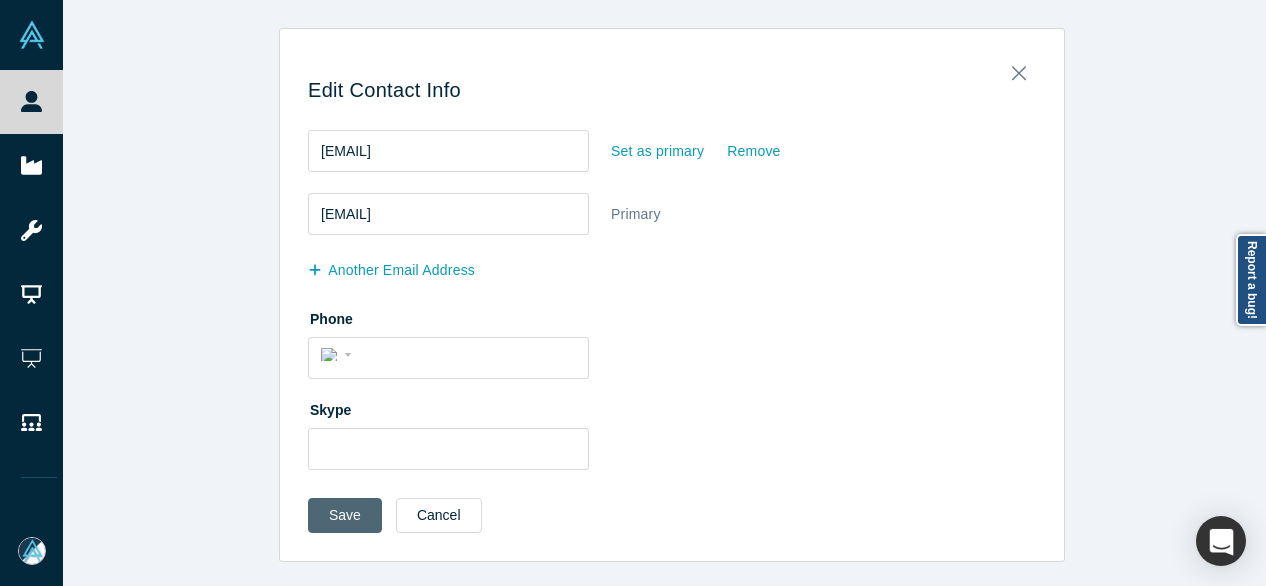 click on "Save" at bounding box center [345, 515] 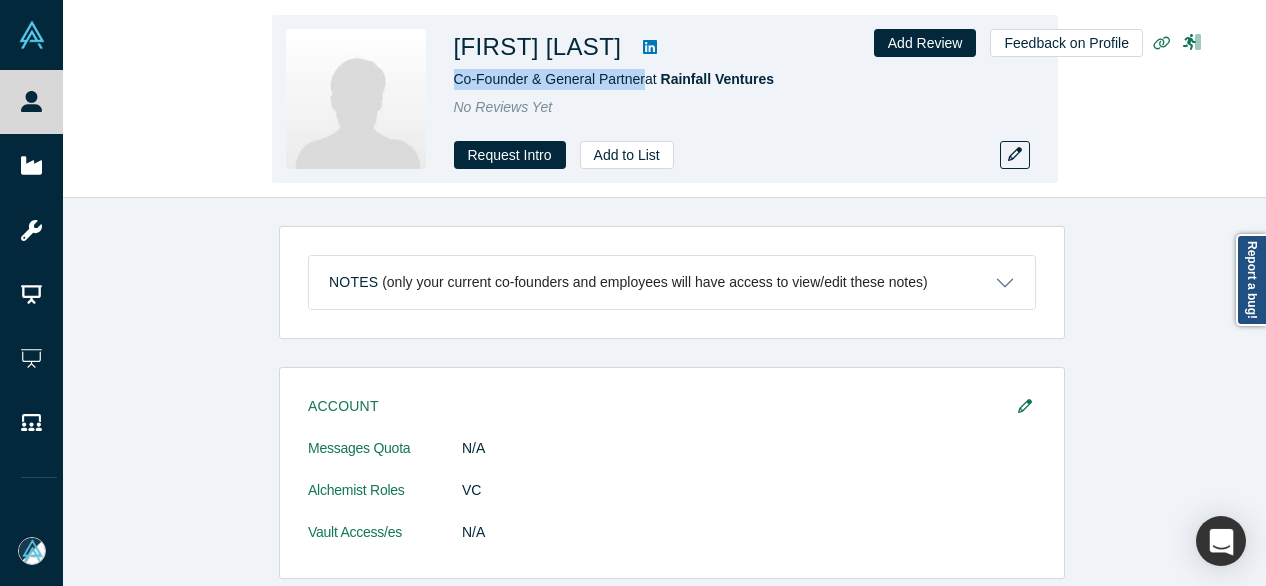 drag, startPoint x: 451, startPoint y: 83, endPoint x: 641, endPoint y: 79, distance: 190.0421 